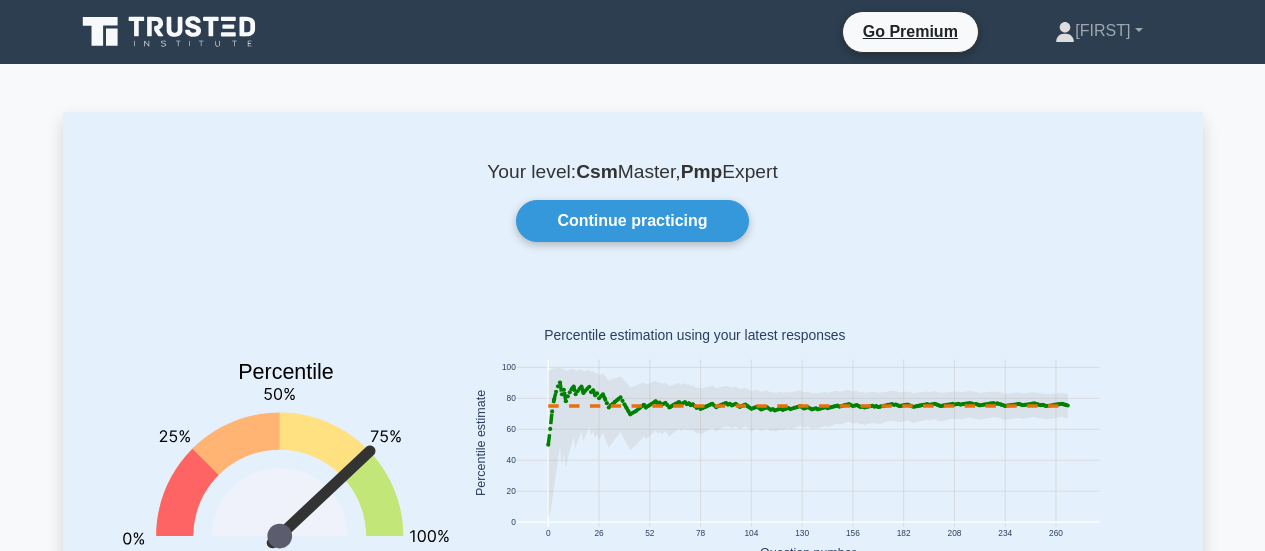 click on "Continue practicing" at bounding box center [632, 221] 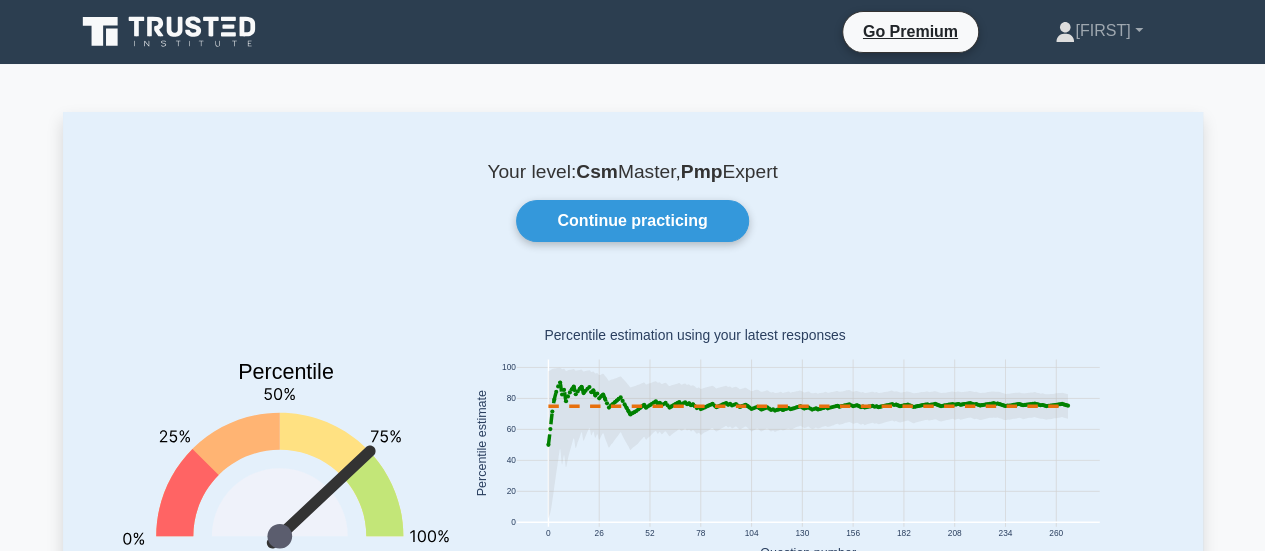 scroll, scrollTop: 0, scrollLeft: 0, axis: both 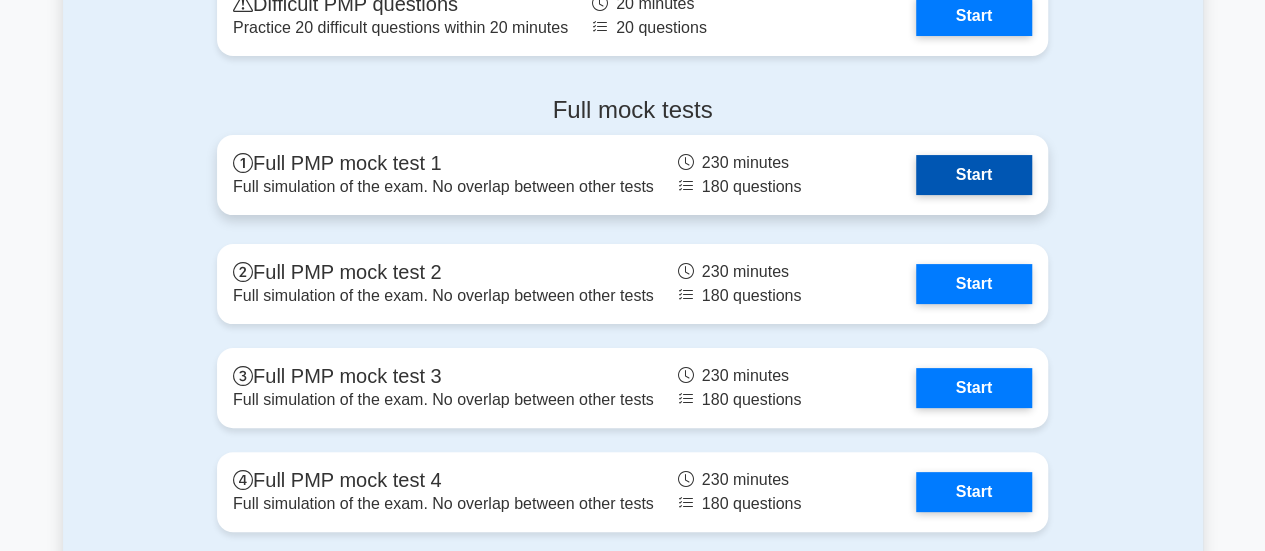 click on "Start" at bounding box center [974, 175] 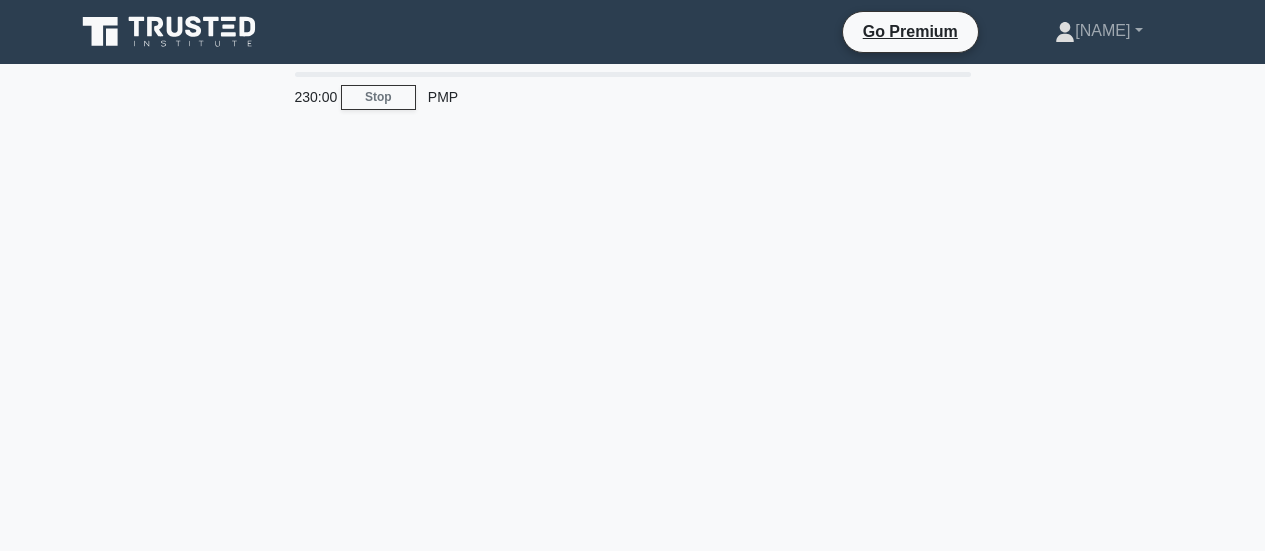 scroll, scrollTop: 0, scrollLeft: 0, axis: both 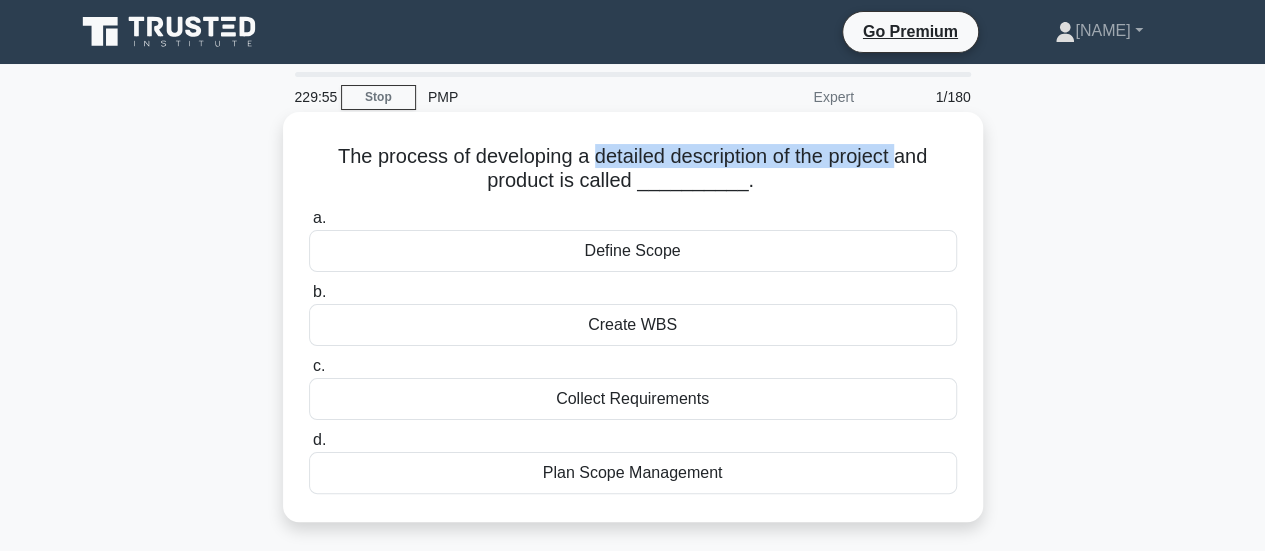 drag, startPoint x: 585, startPoint y: 158, endPoint x: 907, endPoint y: 164, distance: 322.0559 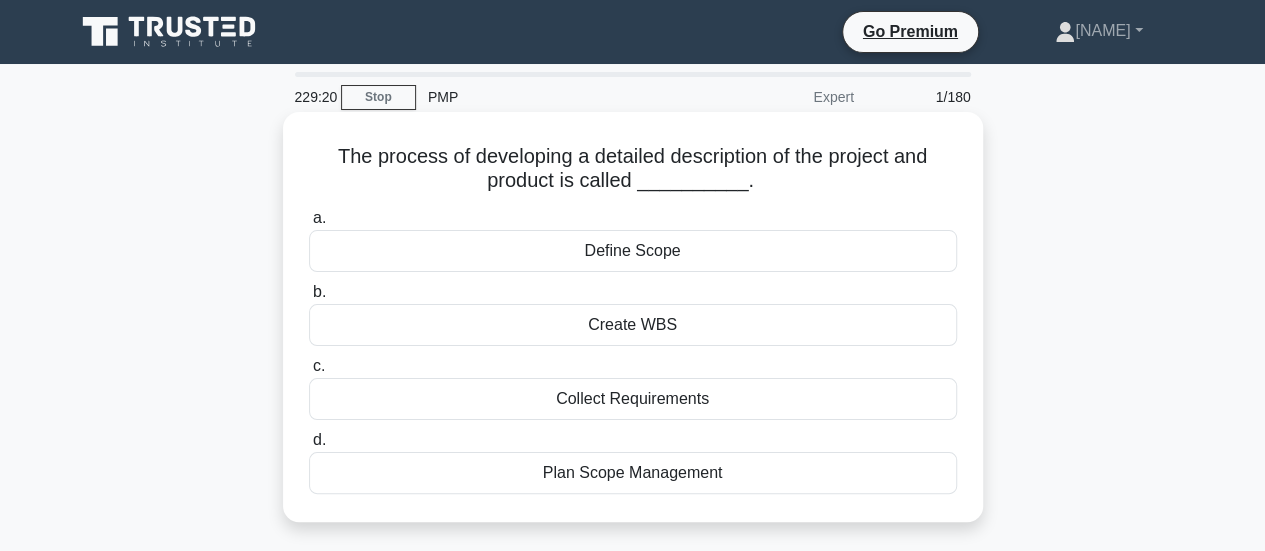 click on "Define Scope" at bounding box center (633, 251) 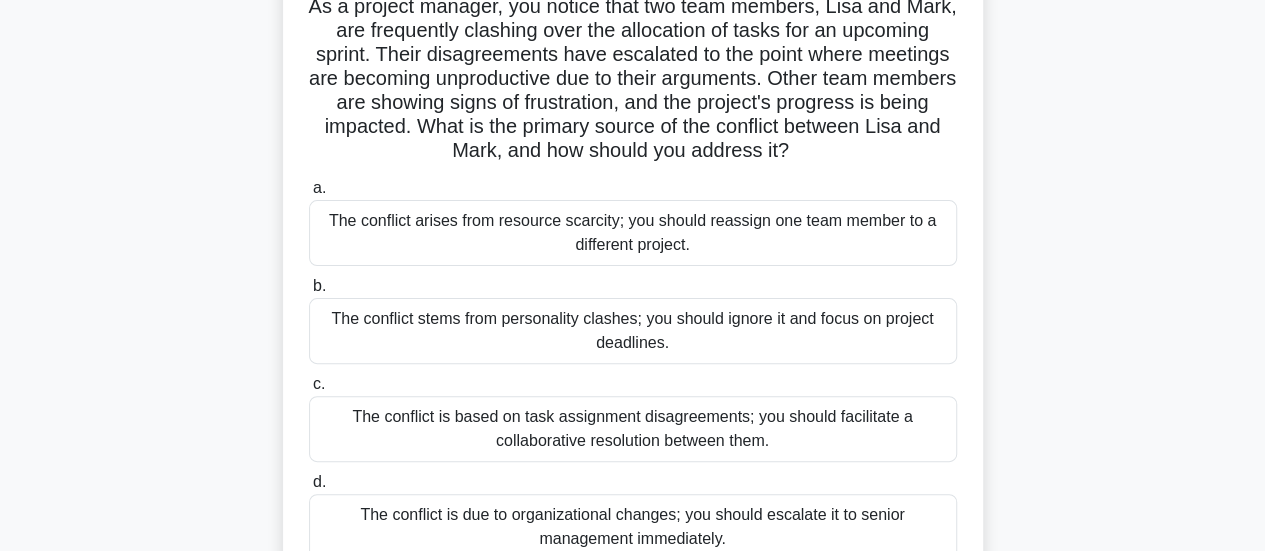 scroll, scrollTop: 0, scrollLeft: 0, axis: both 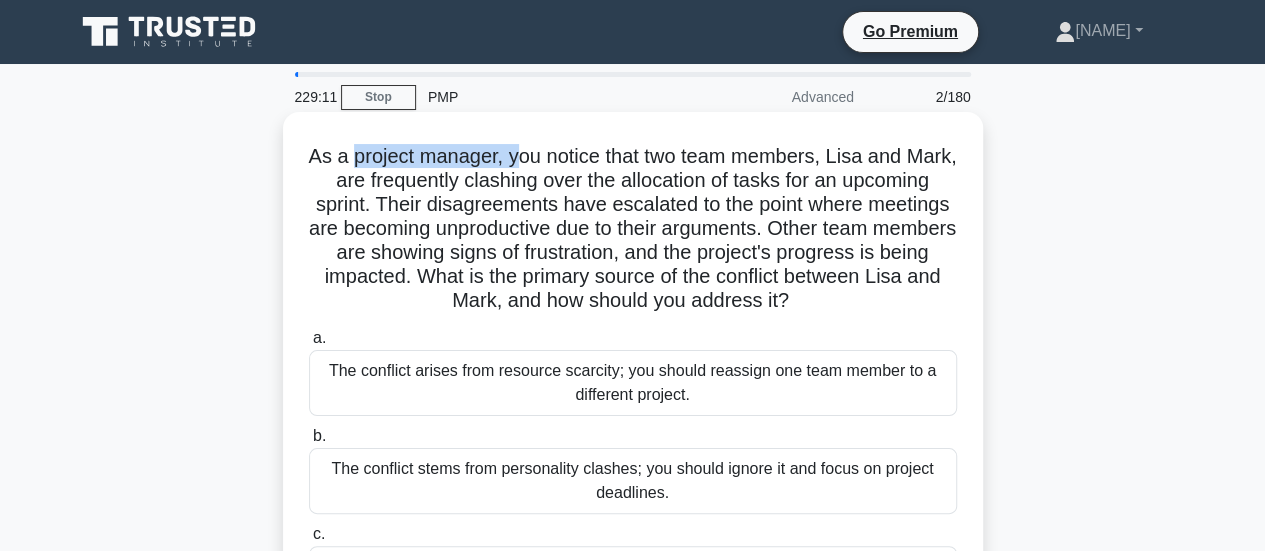 drag, startPoint x: 378, startPoint y: 157, endPoint x: 538, endPoint y: 159, distance: 160.0125 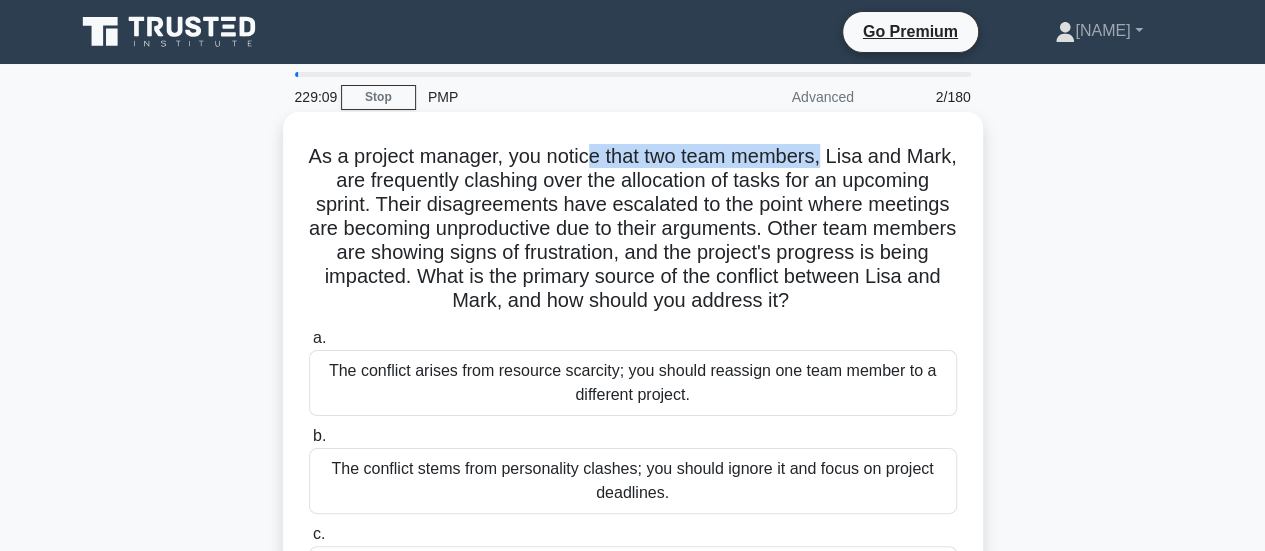 drag, startPoint x: 616, startPoint y: 155, endPoint x: 856, endPoint y: 161, distance: 240.07498 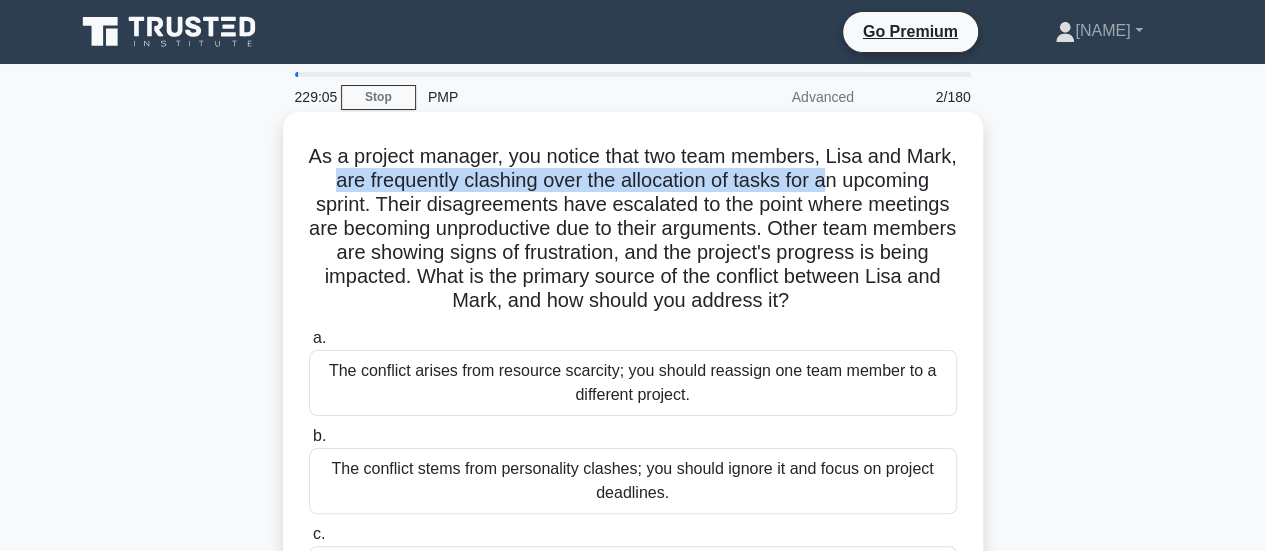 drag, startPoint x: 397, startPoint y: 185, endPoint x: 911, endPoint y: 179, distance: 514.03503 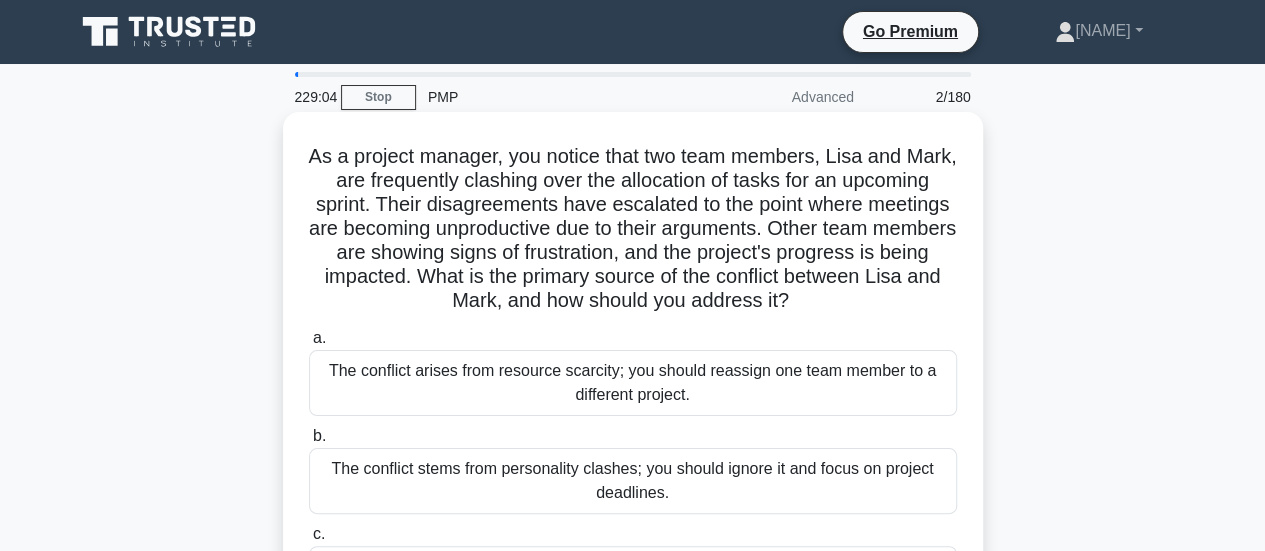 click on "As a project manager, you notice that two team members, Lisa and Mark, are frequently clashing over the allocation of tasks for an upcoming sprint. Their disagreements have escalated to the point where meetings are becoming unproductive due to their arguments. Other team members are showing signs of frustration, and the project's progress is being impacted. What is the primary source of the conflict between Lisa and Mark, and how should you address it?
.spinner_0XTQ{transform-origin:center;animation:spinner_y6GP .75s linear infinite}@keyframes spinner_y6GP{100%{transform:rotate(360deg)}}" at bounding box center [633, 229] 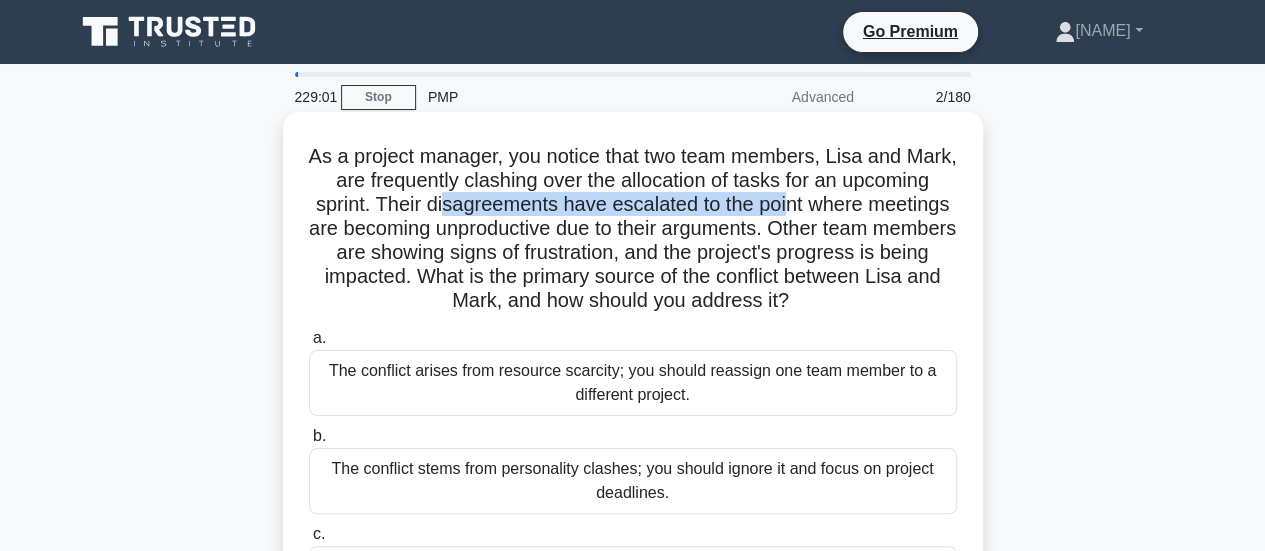 drag, startPoint x: 564, startPoint y: 205, endPoint x: 916, endPoint y: 205, distance: 352 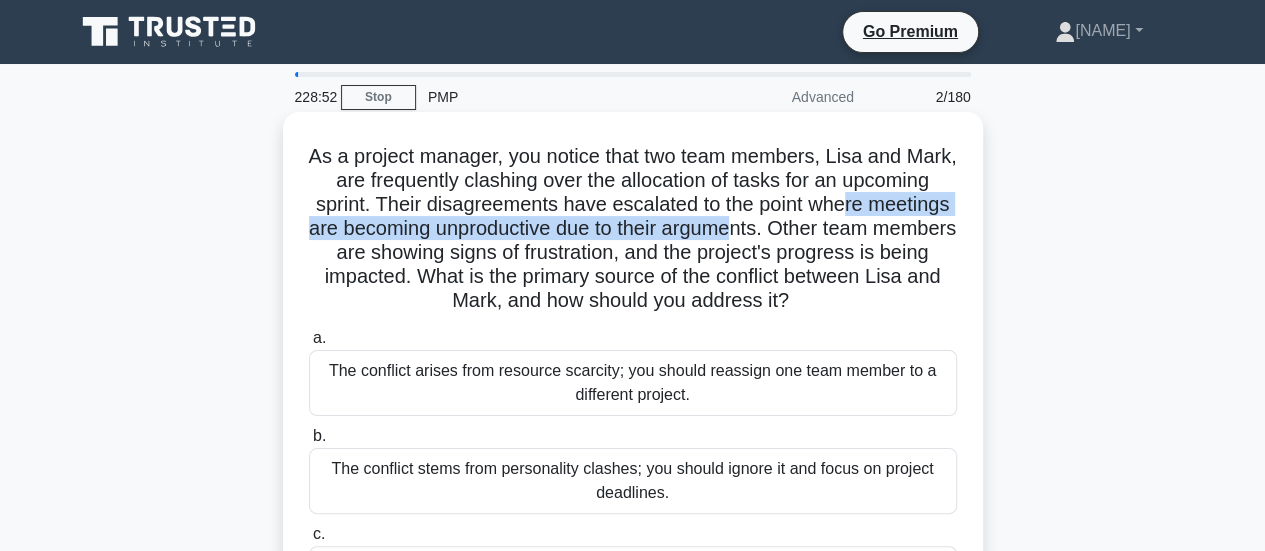 drag, startPoint x: 362, startPoint y: 231, endPoint x: 912, endPoint y: 229, distance: 550.00366 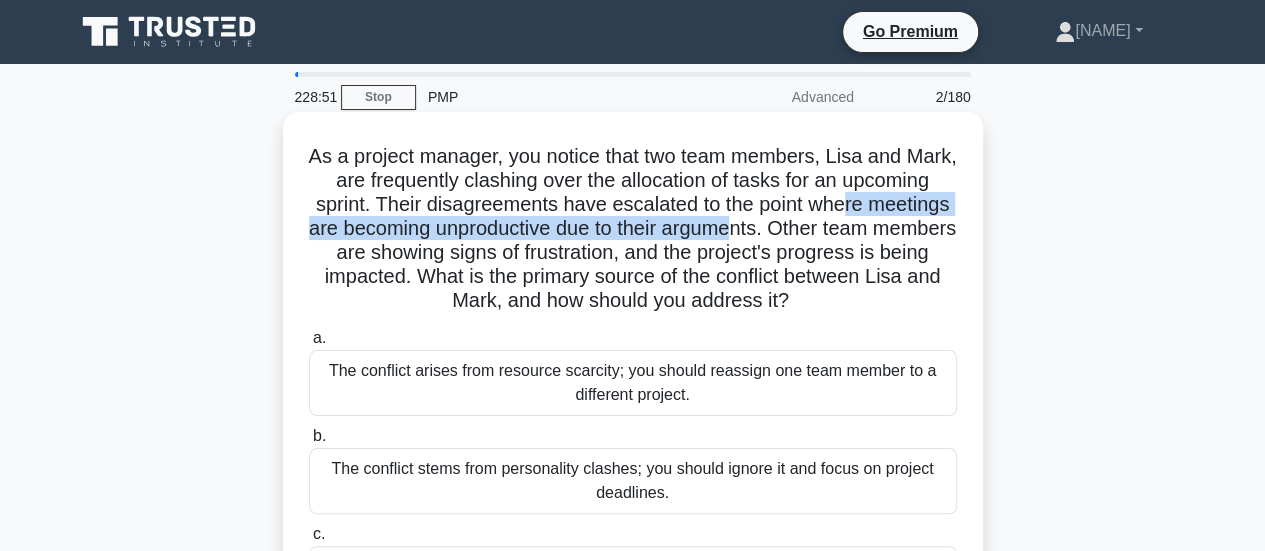 scroll, scrollTop: 100, scrollLeft: 0, axis: vertical 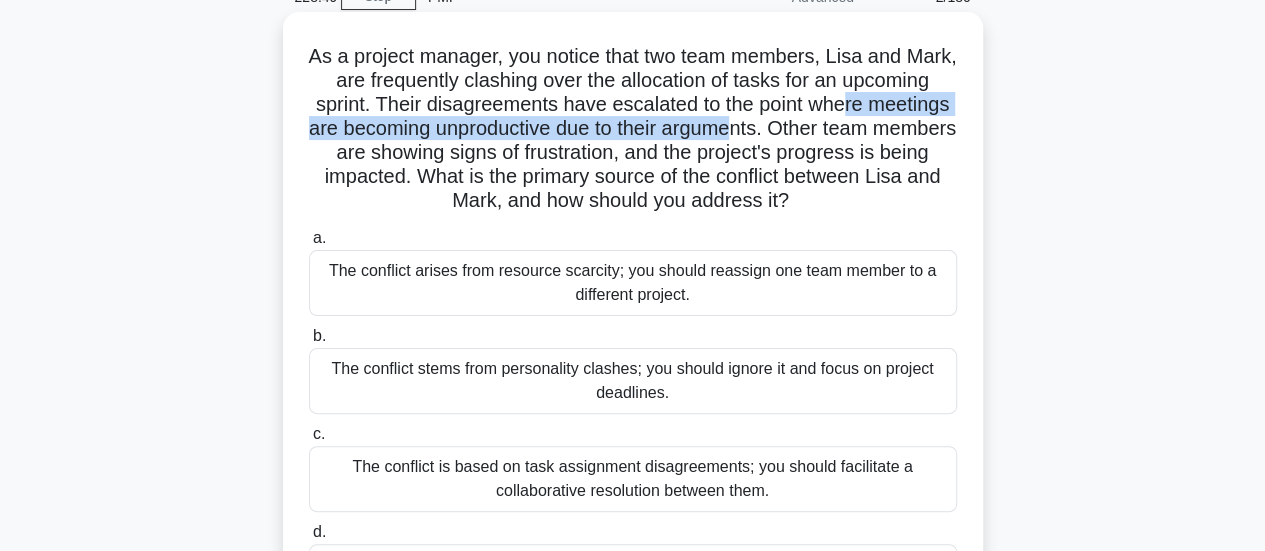 click on "As a project manager, you notice that two team members, Lisa and Mark, are frequently clashing over the allocation of tasks for an upcoming sprint. Their disagreements have escalated to the point where meetings are becoming unproductive due to their arguments. Other team members are showing signs of frustration, and the project's progress is being impacted. What is the primary source of the conflict between Lisa and Mark, and how should you address it?
.spinner_0XTQ{transform-origin:center;animation:spinner_y6GP .75s linear infinite}@keyframes spinner_y6GP{100%{transform:rotate(360deg)}}" at bounding box center (633, 129) 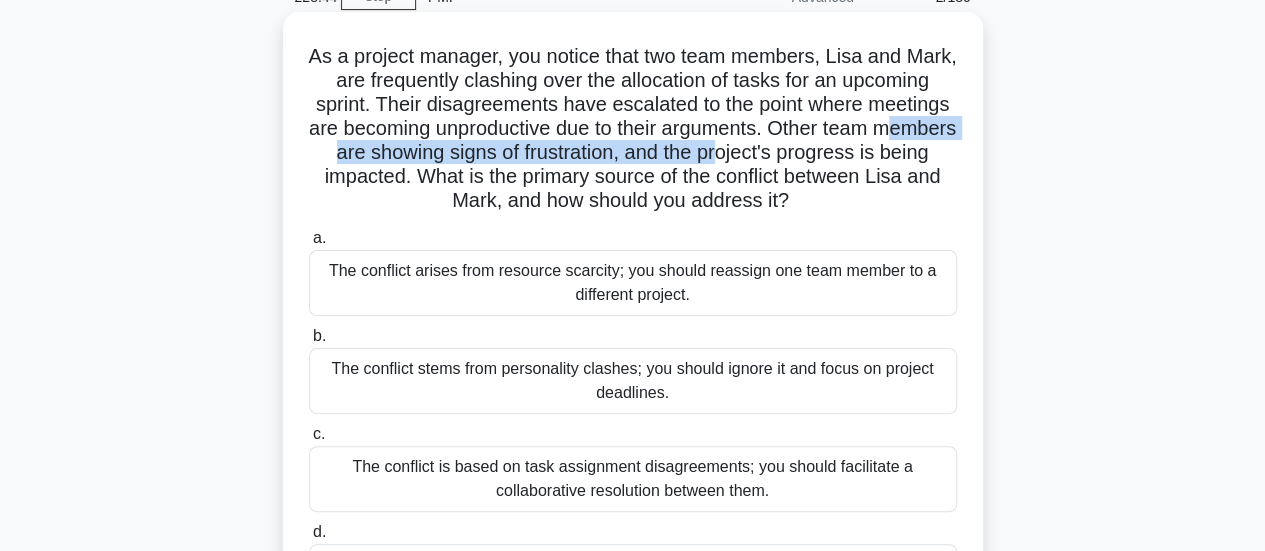 drag, startPoint x: 440, startPoint y: 161, endPoint x: 902, endPoint y: 149, distance: 462.15582 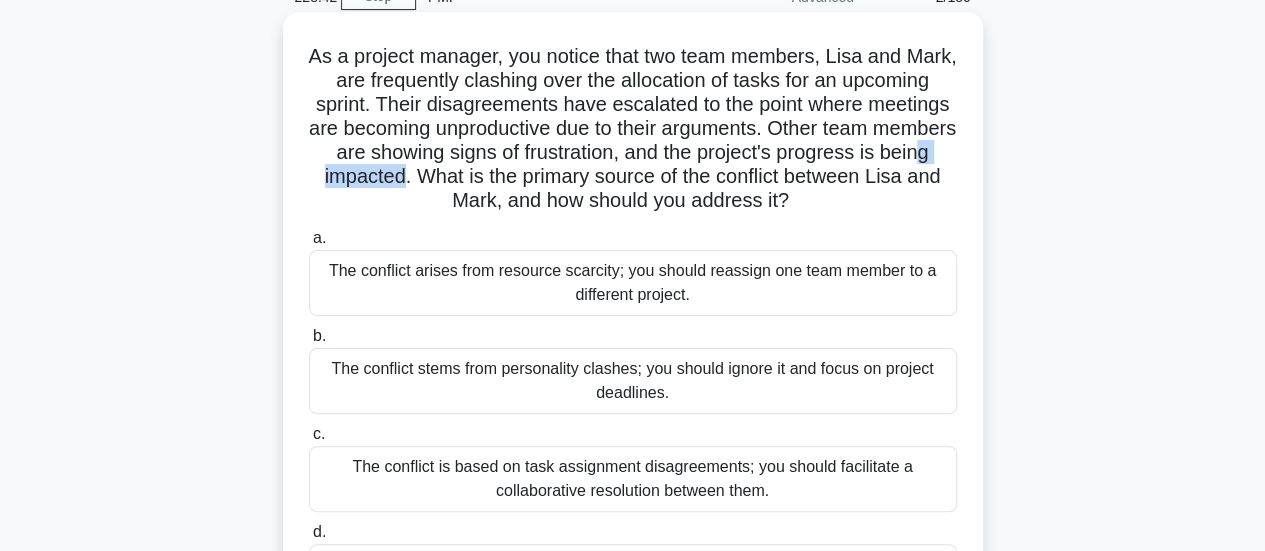 drag, startPoint x: 457, startPoint y: 187, endPoint x: 560, endPoint y: 180, distance: 103.23759 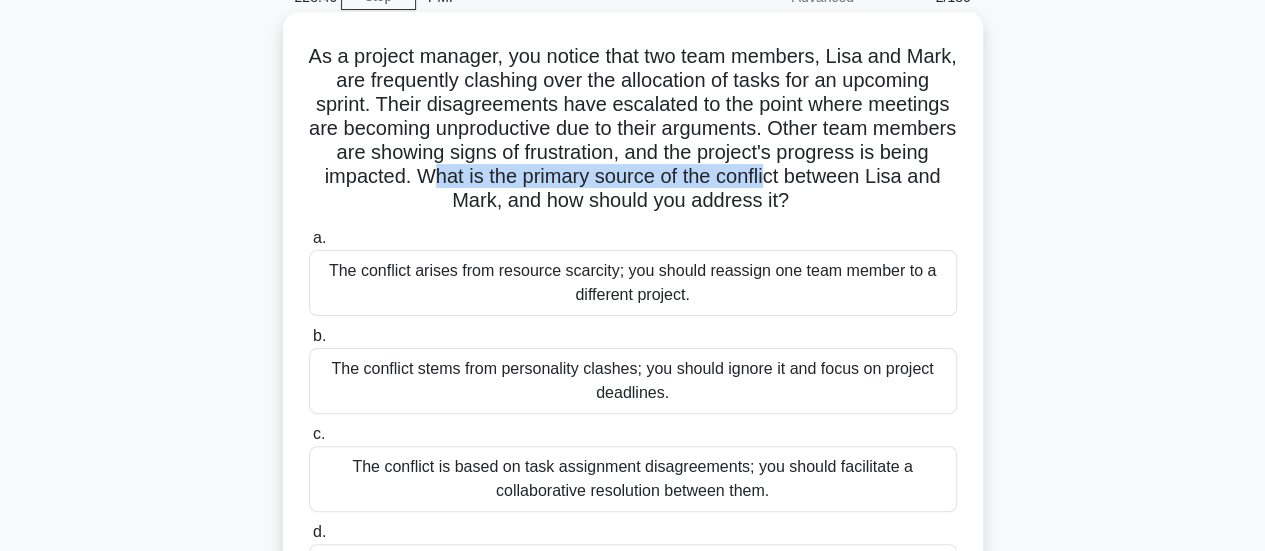 drag, startPoint x: 597, startPoint y: 177, endPoint x: 932, endPoint y: 171, distance: 335.05374 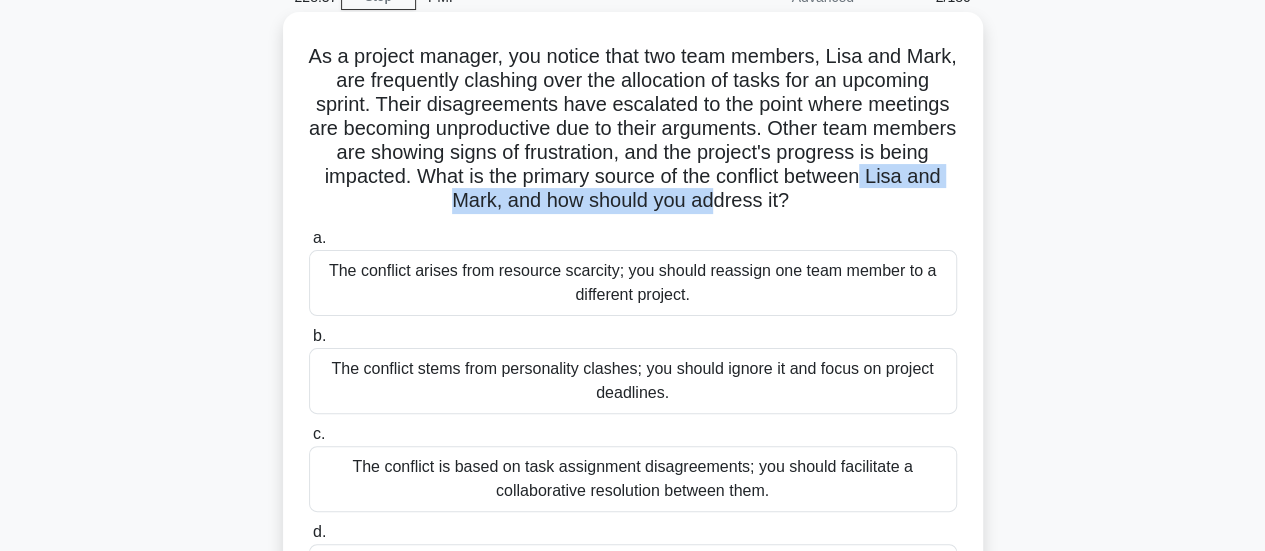 drag, startPoint x: 438, startPoint y: 201, endPoint x: 792, endPoint y: 203, distance: 354.00565 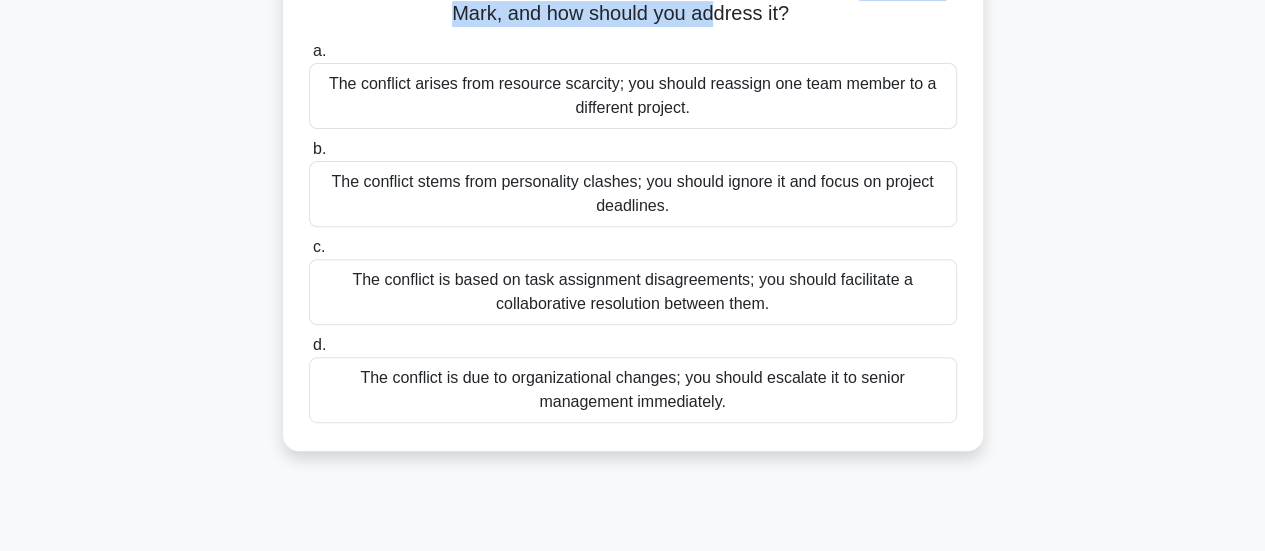 scroll, scrollTop: 300, scrollLeft: 0, axis: vertical 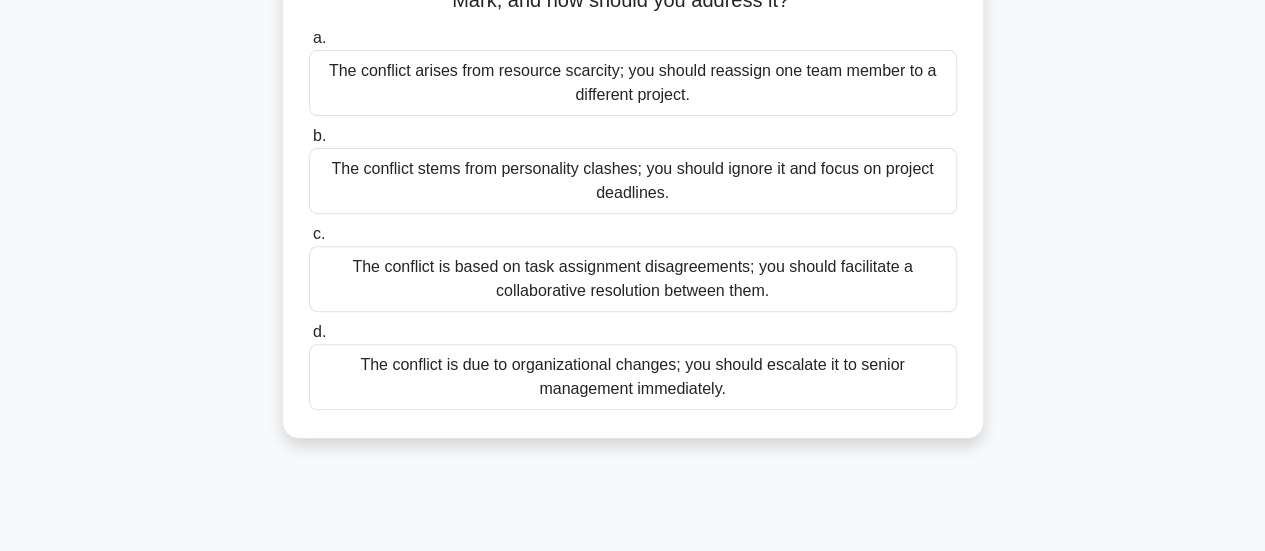 click on "The conflict is based on task assignment disagreements; you should facilitate a collaborative resolution between them." at bounding box center [633, 279] 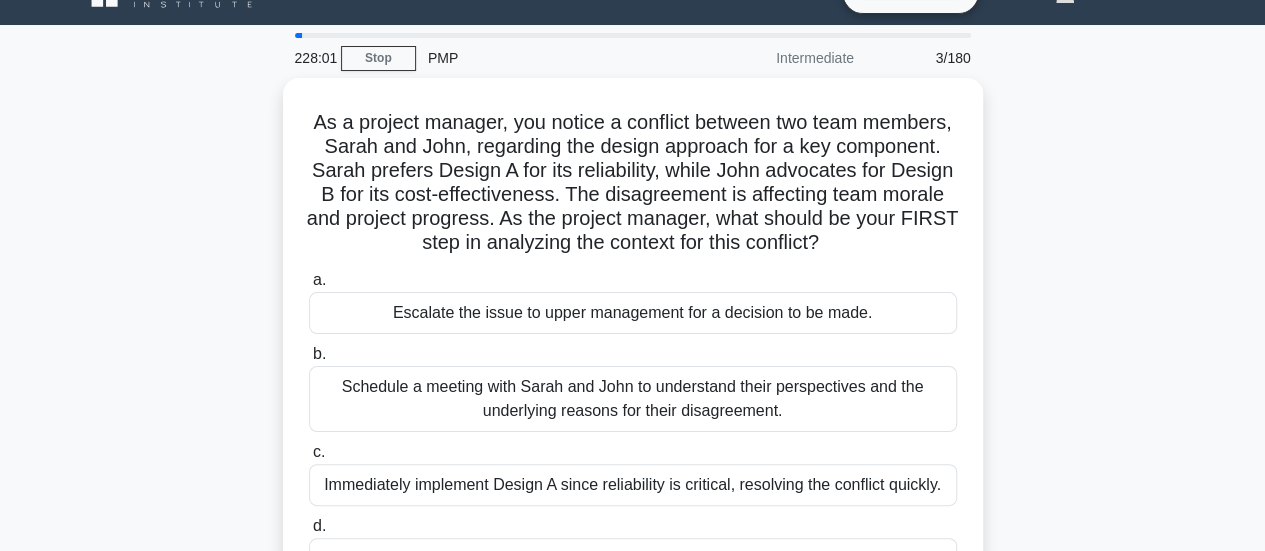 scroll, scrollTop: 0, scrollLeft: 0, axis: both 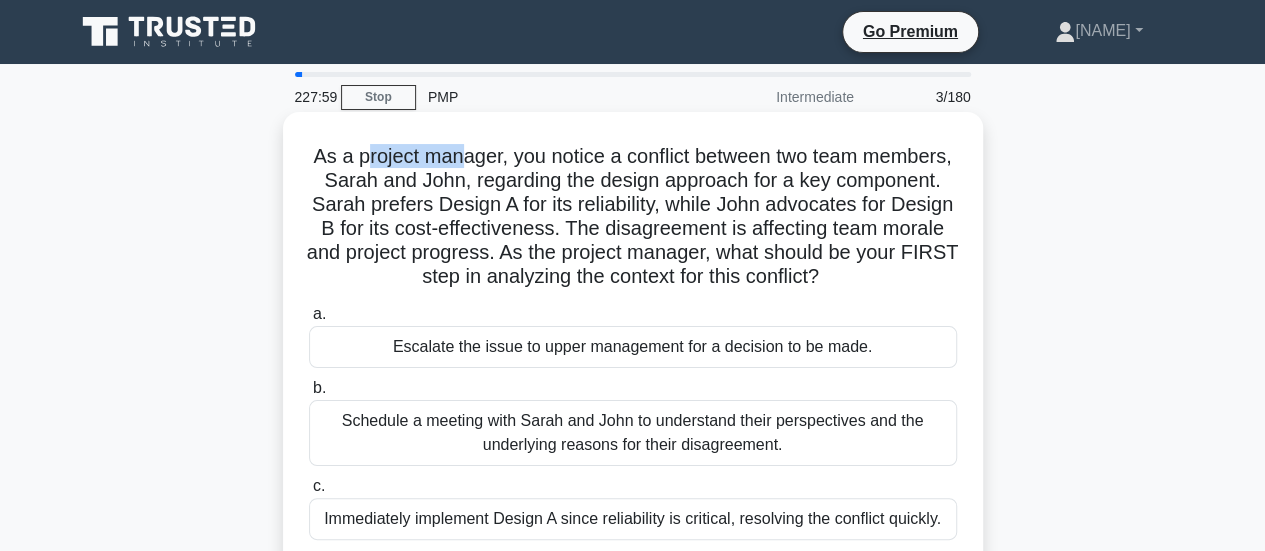 drag, startPoint x: 404, startPoint y: 159, endPoint x: 560, endPoint y: 154, distance: 156.08011 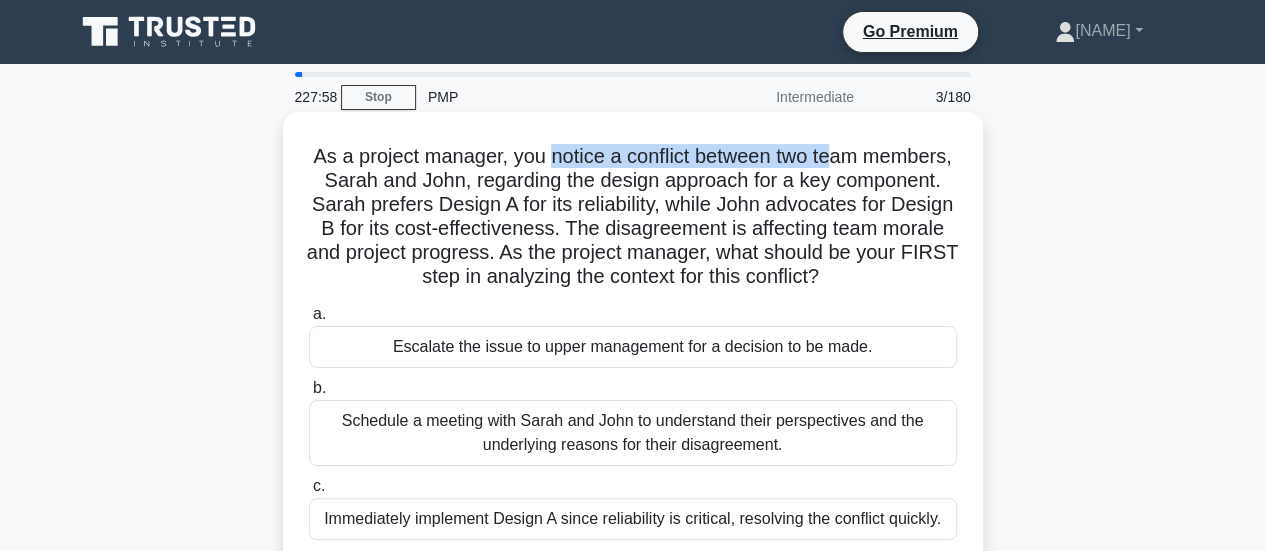 drag, startPoint x: 594, startPoint y: 154, endPoint x: 887, endPoint y: 147, distance: 293.08362 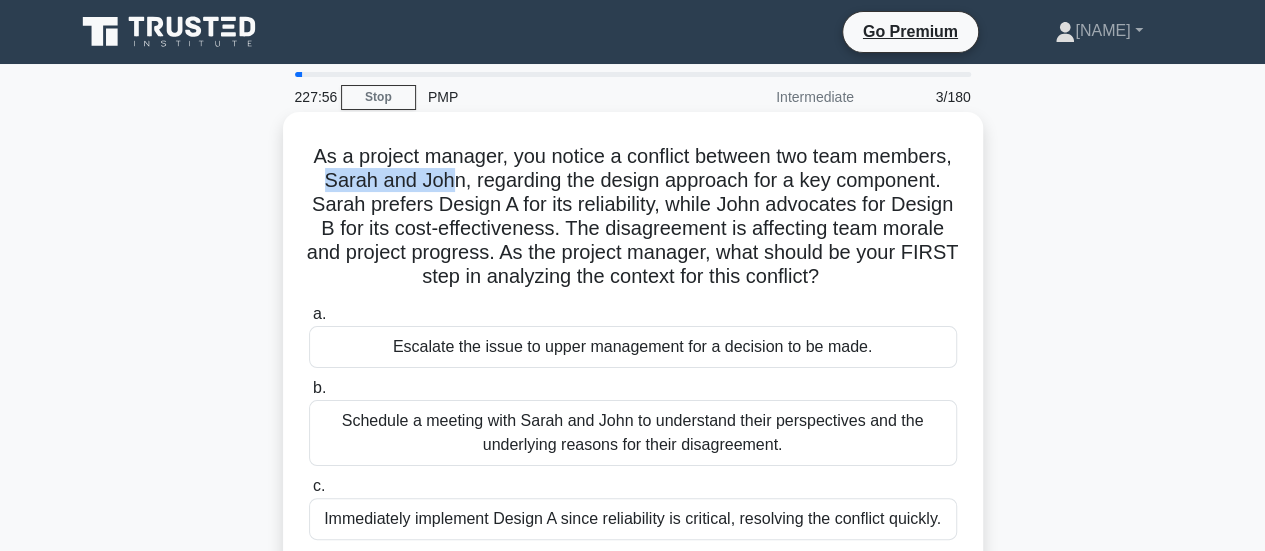 drag, startPoint x: 424, startPoint y: 183, endPoint x: 554, endPoint y: 180, distance: 130.0346 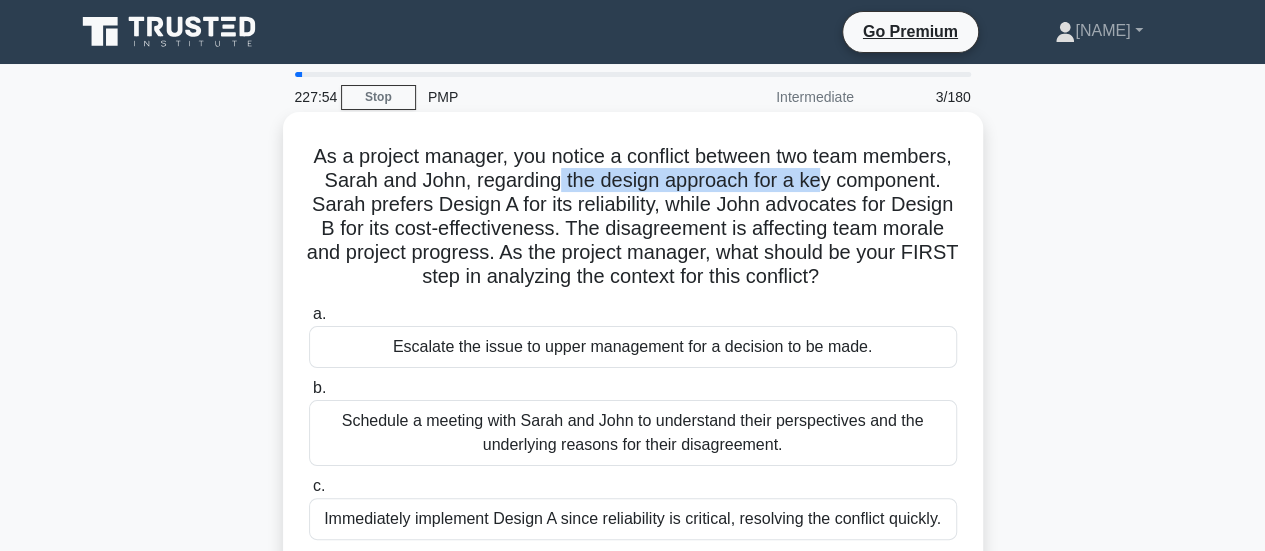 drag, startPoint x: 655, startPoint y: 182, endPoint x: 924, endPoint y: 173, distance: 269.1505 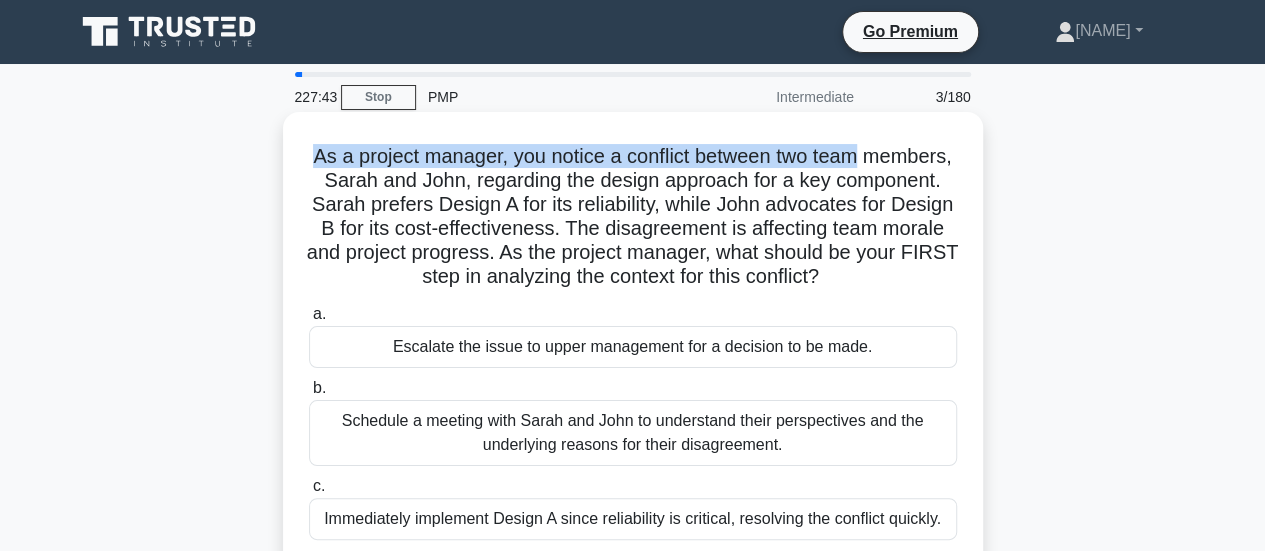 drag, startPoint x: 354, startPoint y: 157, endPoint x: 906, endPoint y: 155, distance: 552.0036 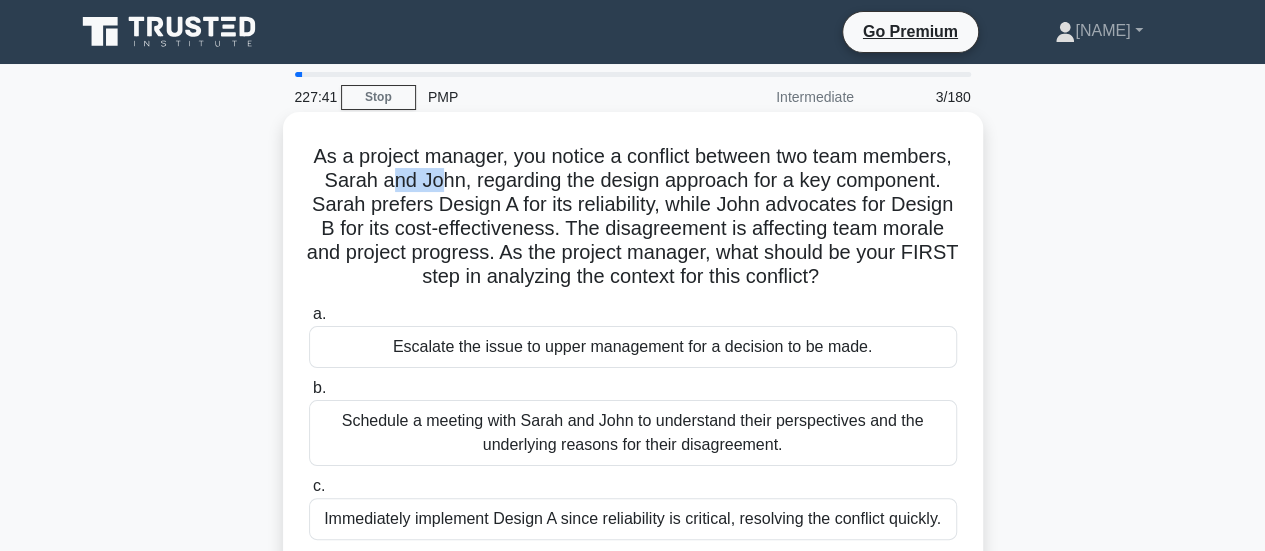 drag, startPoint x: 494, startPoint y: 181, endPoint x: 538, endPoint y: 183, distance: 44.04543 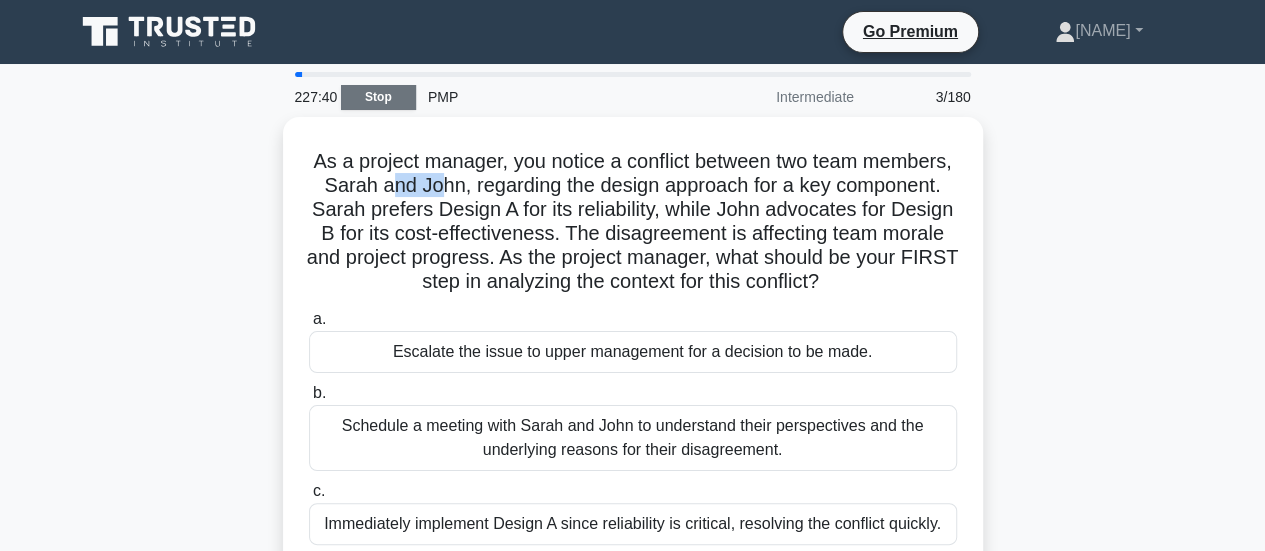 click on "Stop" at bounding box center [378, 97] 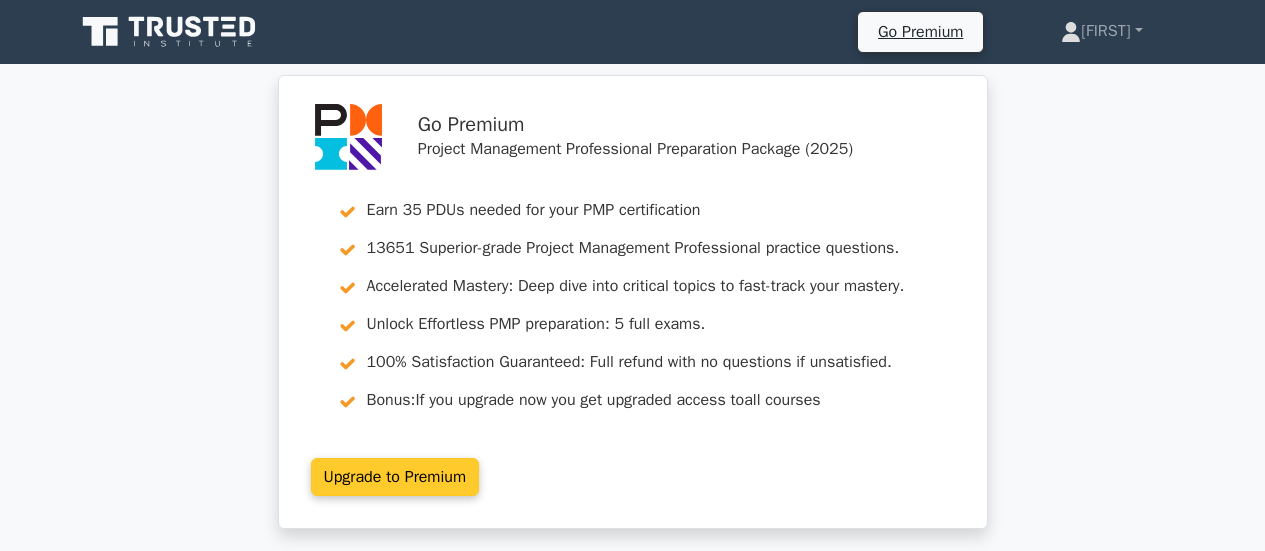 scroll, scrollTop: 0, scrollLeft: 0, axis: both 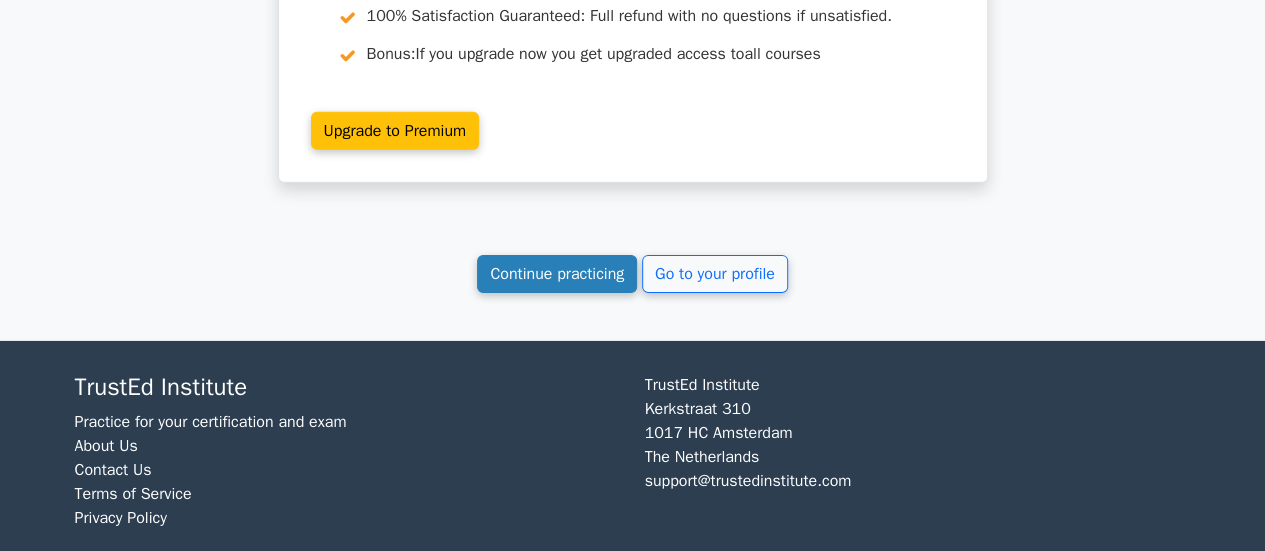 click on "Continue practicing" at bounding box center [557, 274] 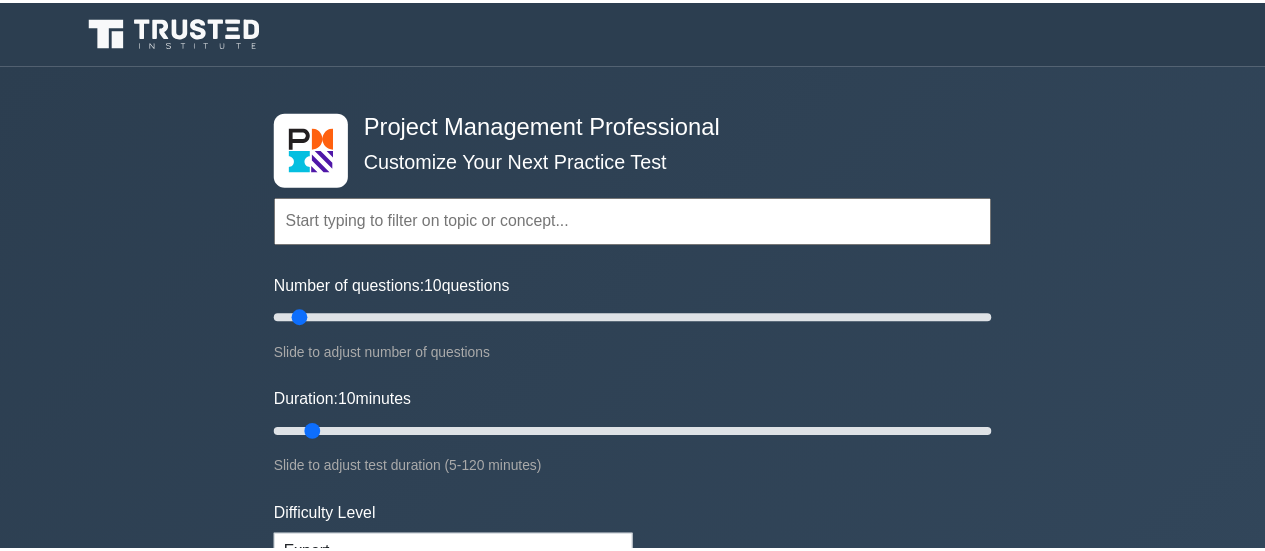 scroll, scrollTop: 0, scrollLeft: 0, axis: both 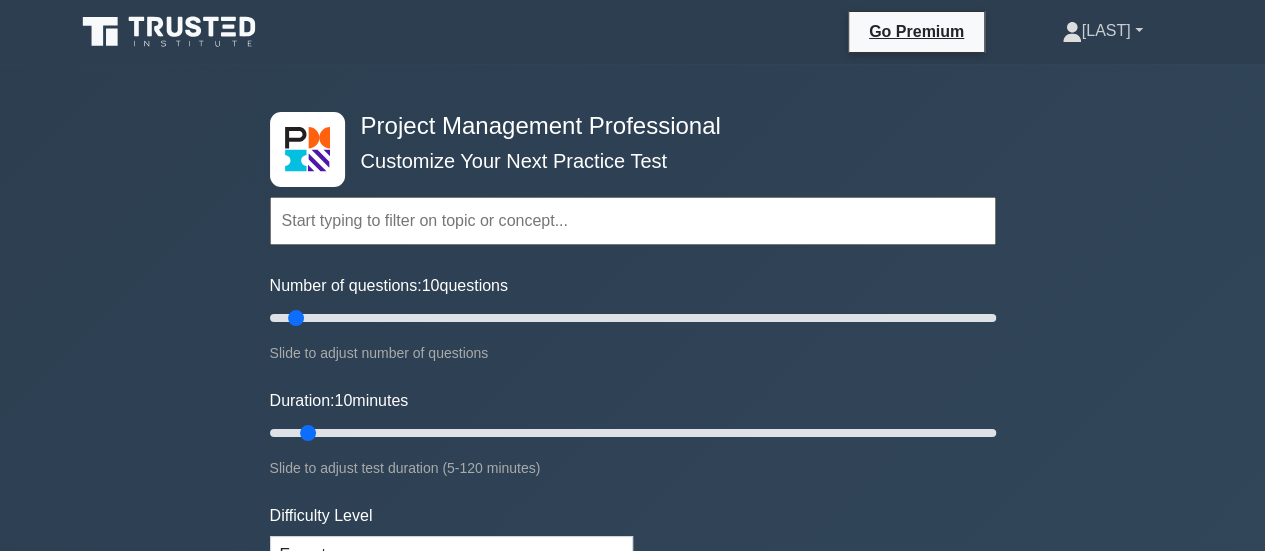 click on "[LAST]" at bounding box center (1102, 31) 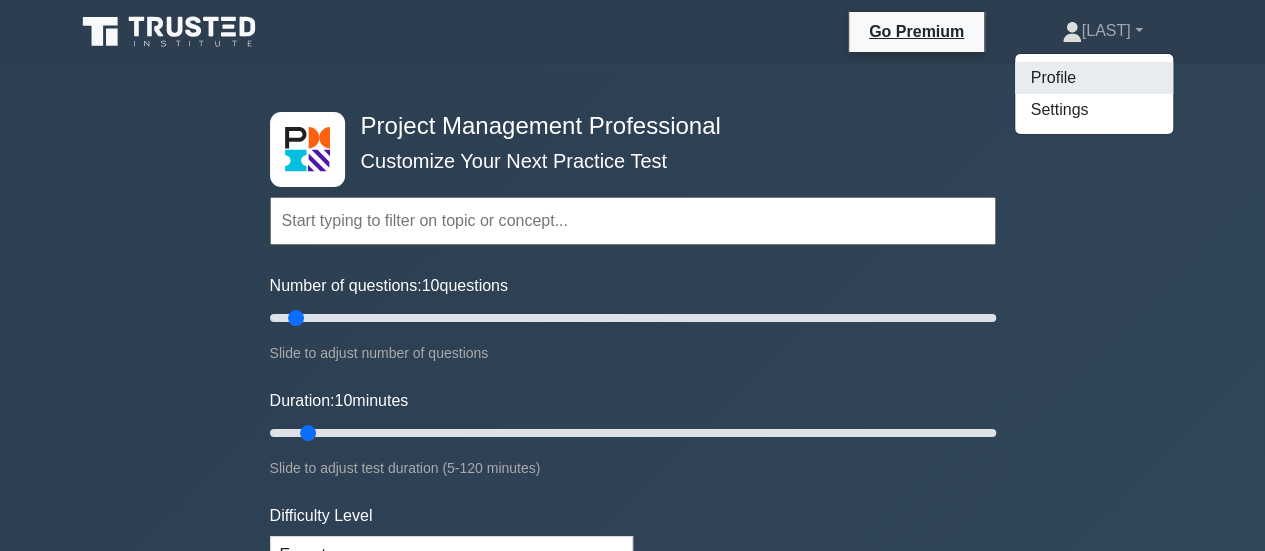 click on "Profile" at bounding box center (1094, 78) 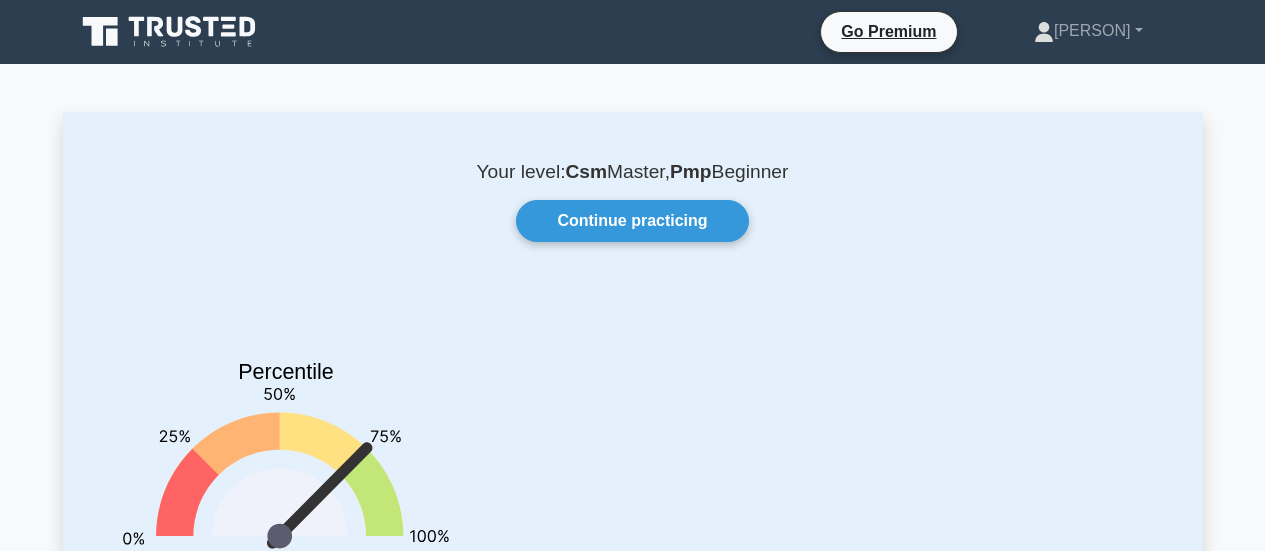 scroll, scrollTop: 0, scrollLeft: 0, axis: both 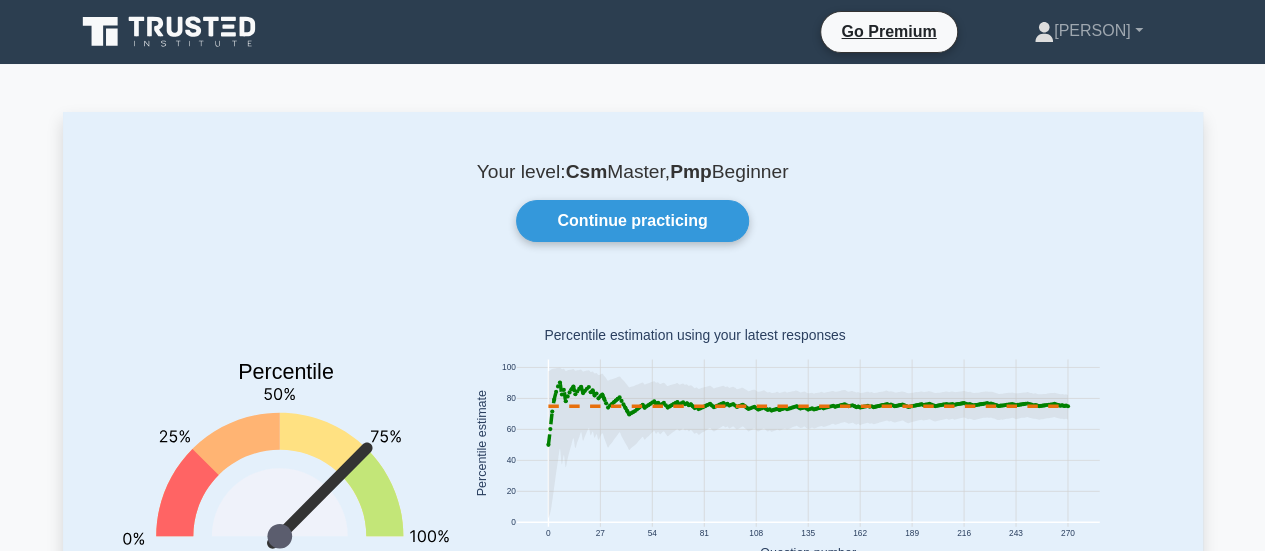 click on "Continue practicing" at bounding box center [632, 221] 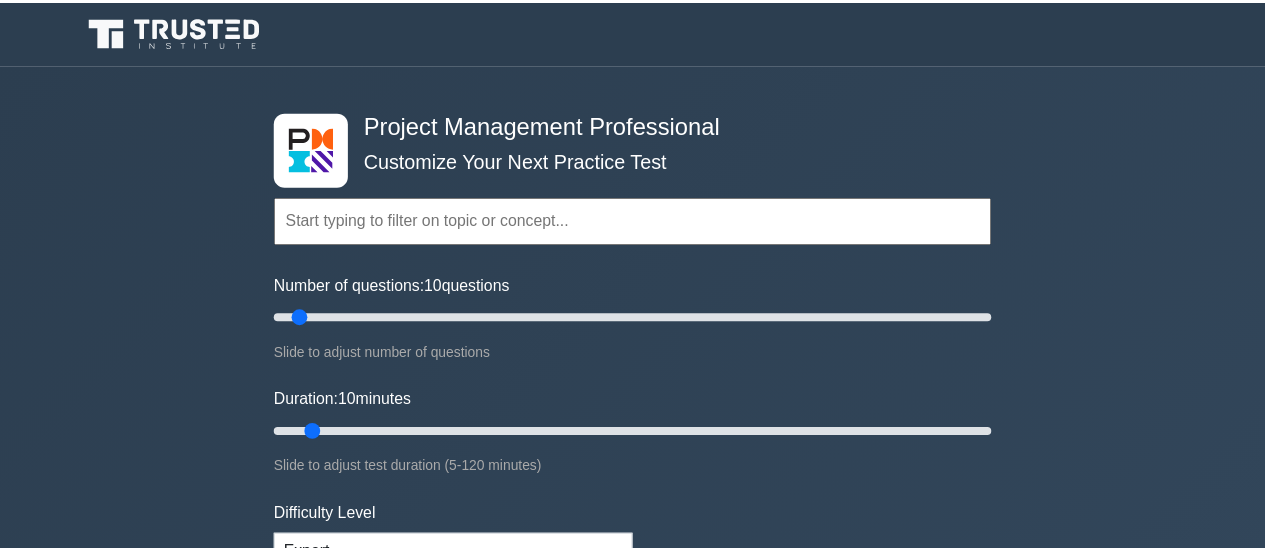 scroll, scrollTop: 0, scrollLeft: 0, axis: both 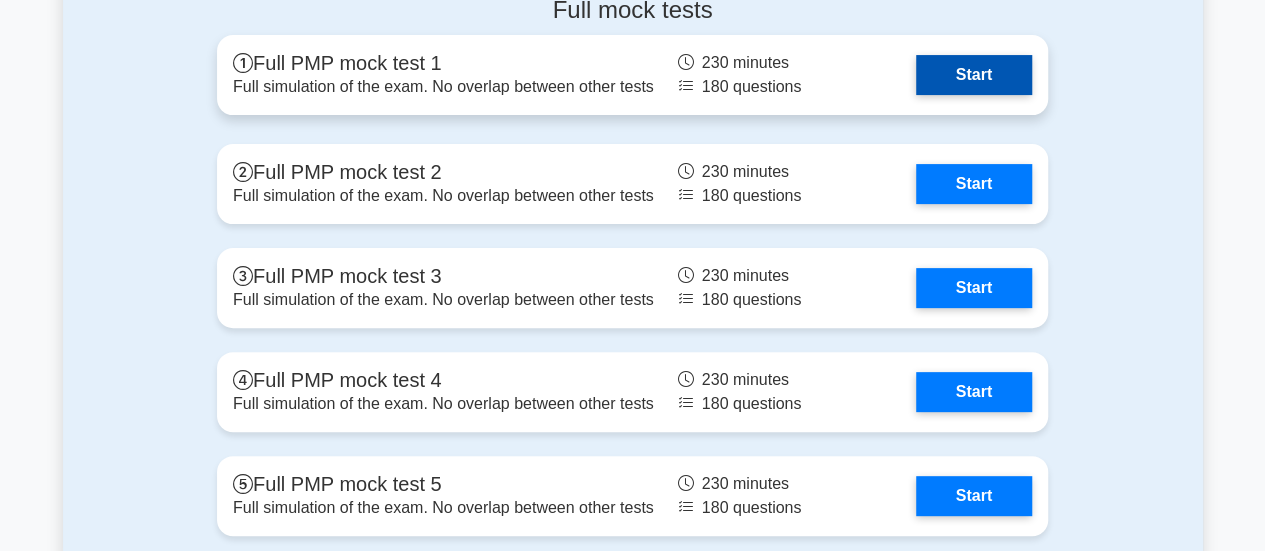 click on "Start" at bounding box center (974, 75) 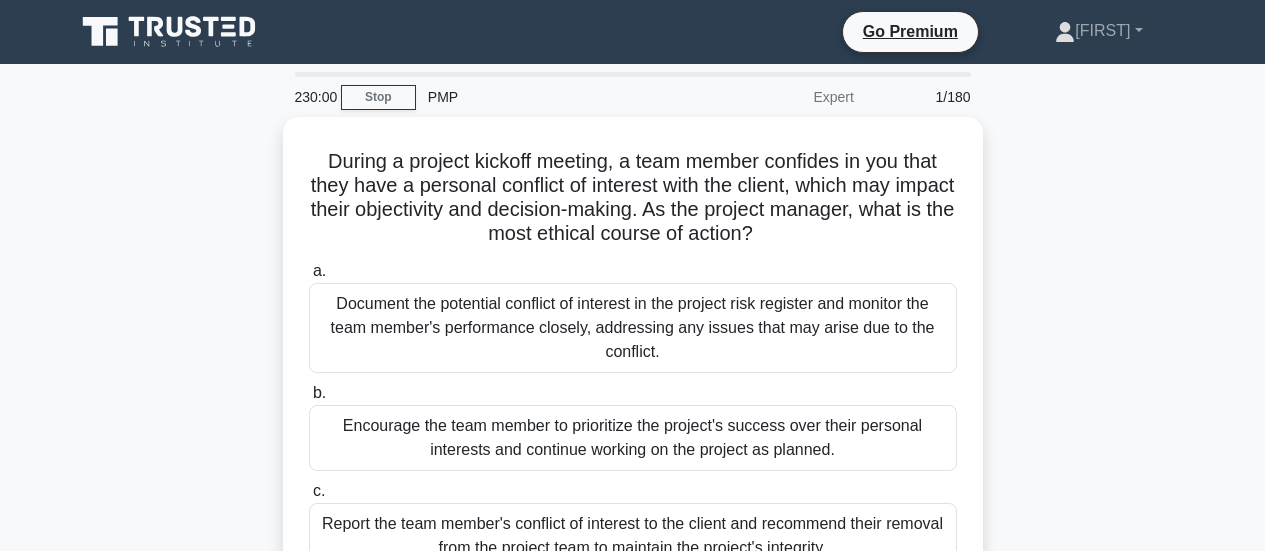 scroll, scrollTop: 0, scrollLeft: 0, axis: both 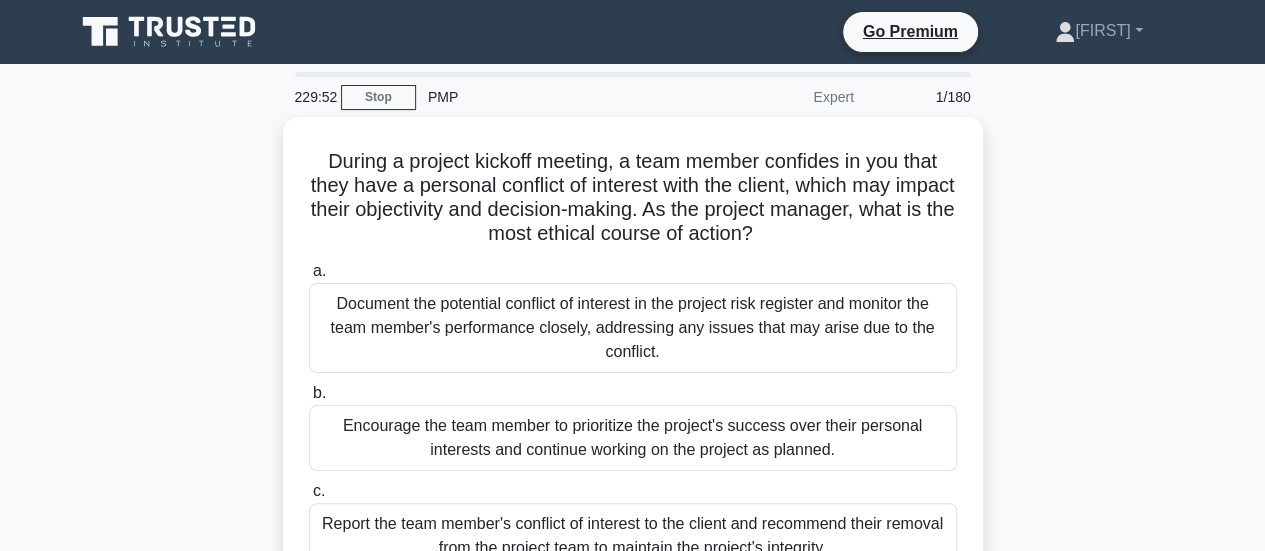click on "Expert" at bounding box center (778, 97) 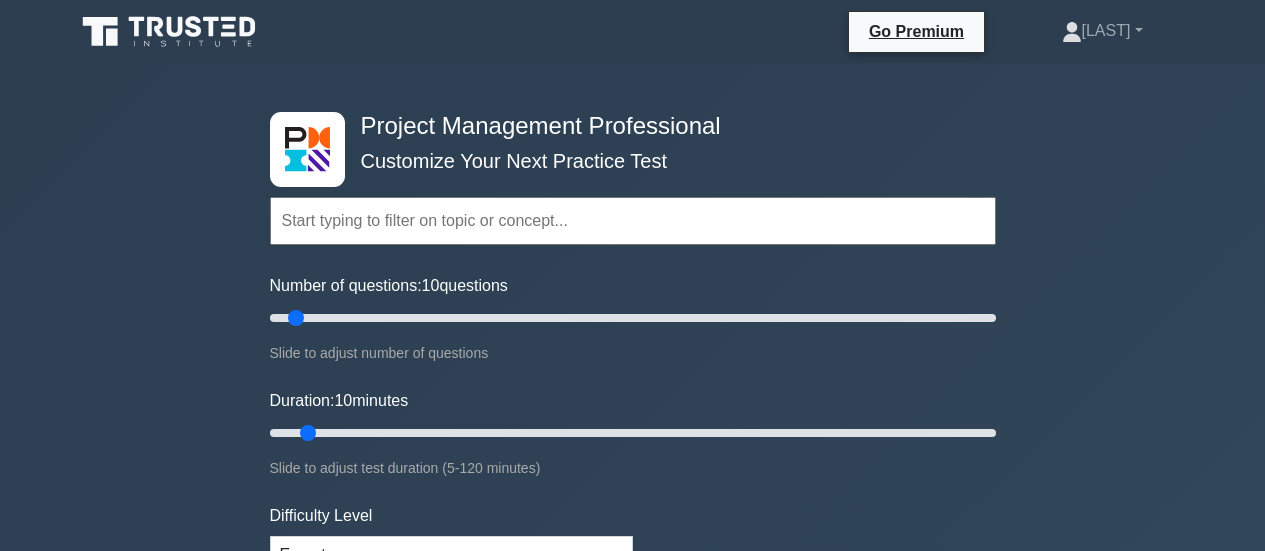 scroll, scrollTop: 6692, scrollLeft: 0, axis: vertical 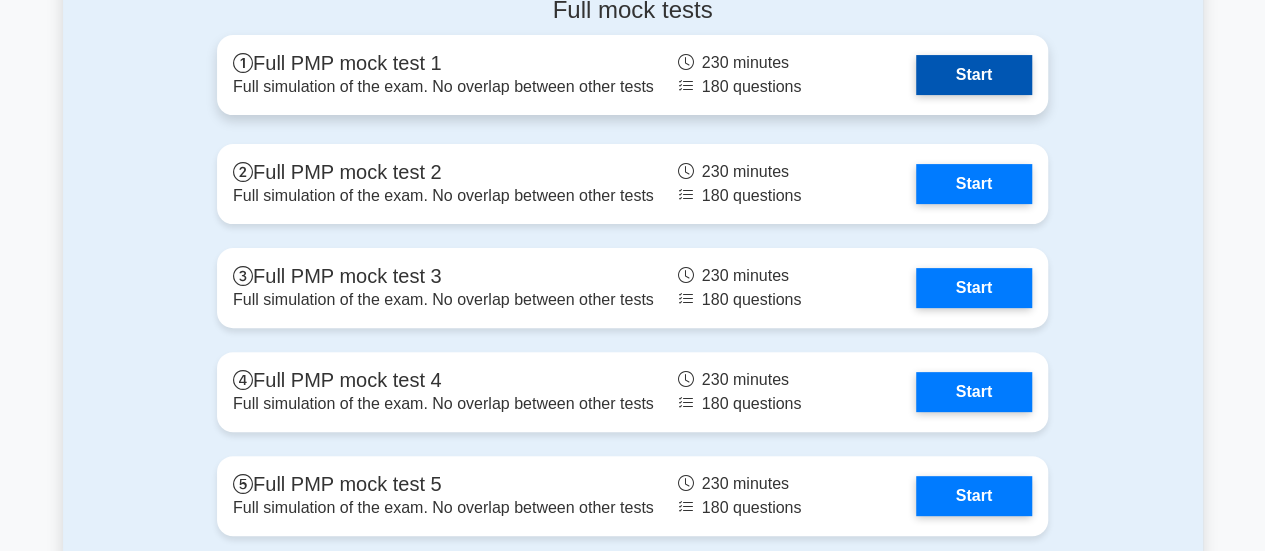 click on "Start" at bounding box center (974, 75) 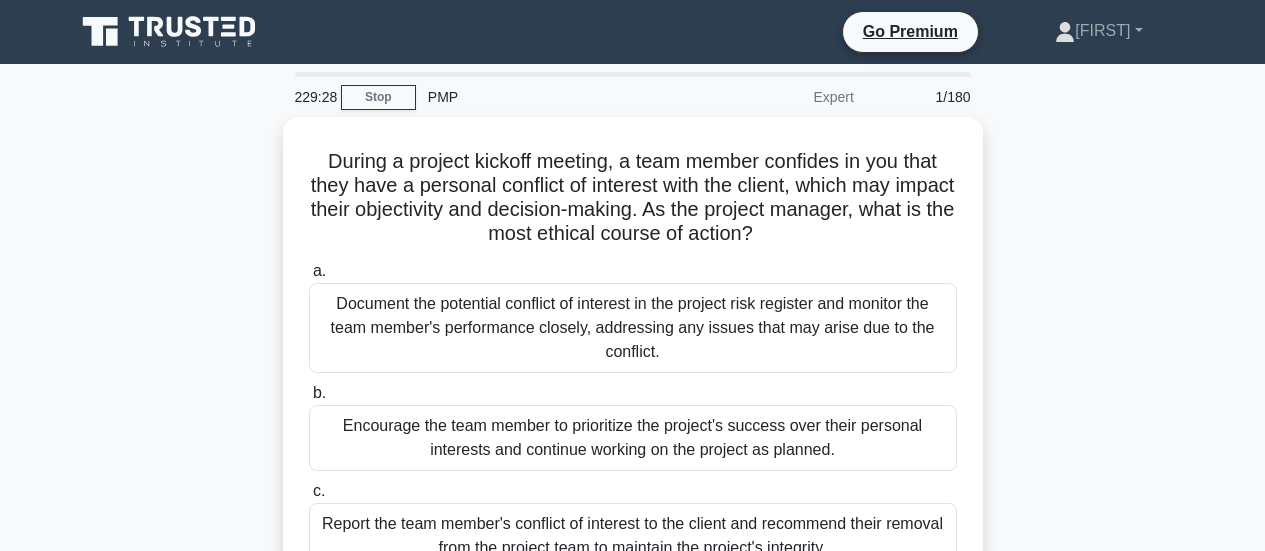scroll, scrollTop: 0, scrollLeft: 0, axis: both 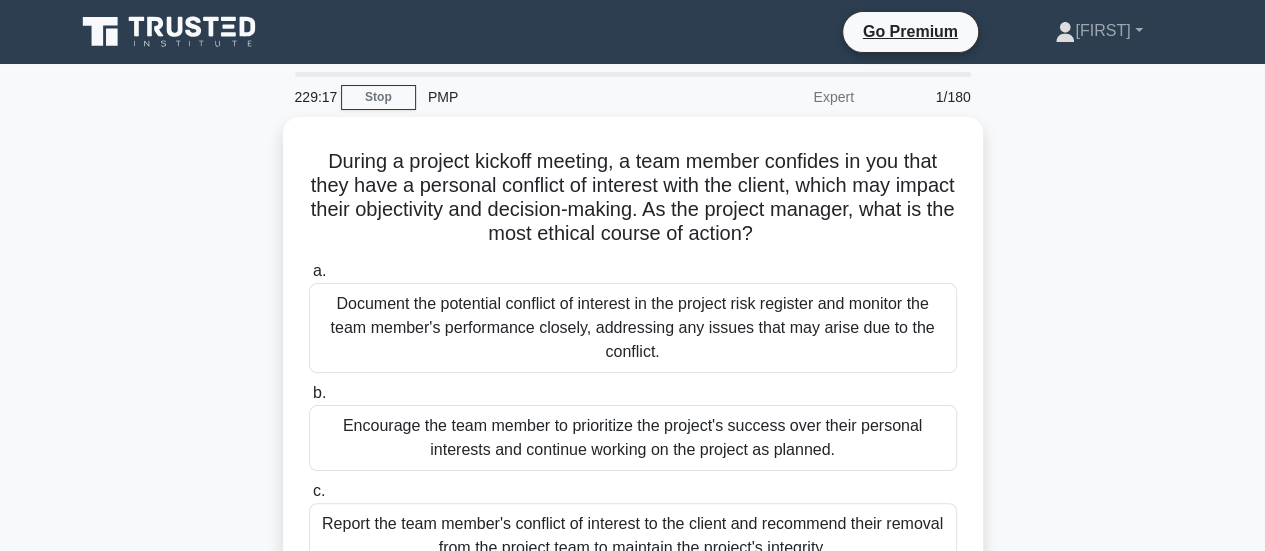 click on "1/180" at bounding box center [924, 97] 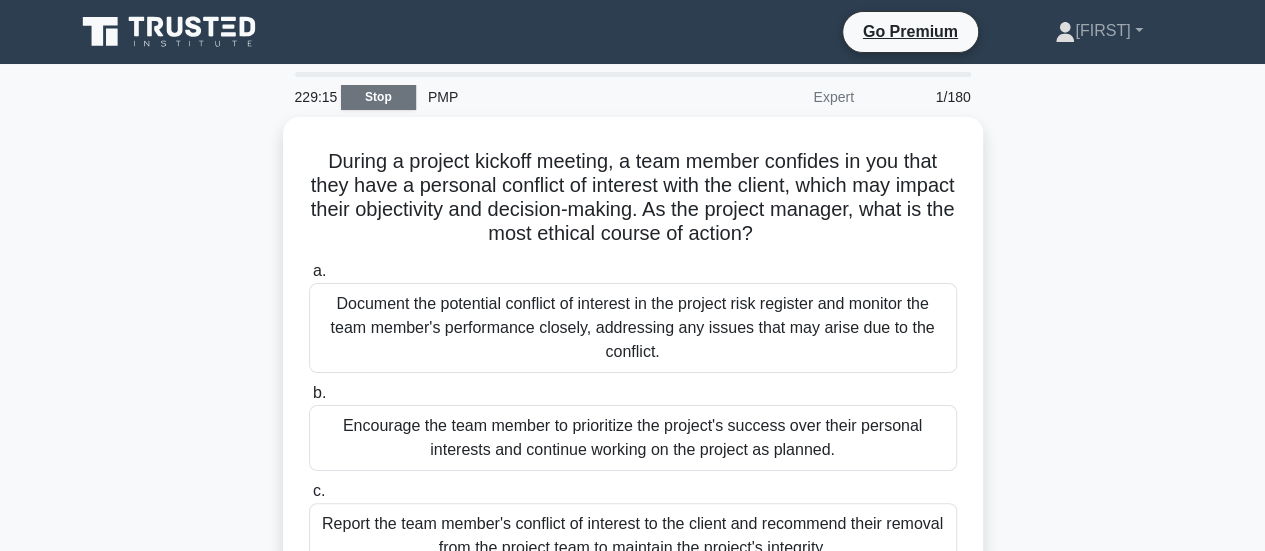 click on "Stop" at bounding box center [378, 97] 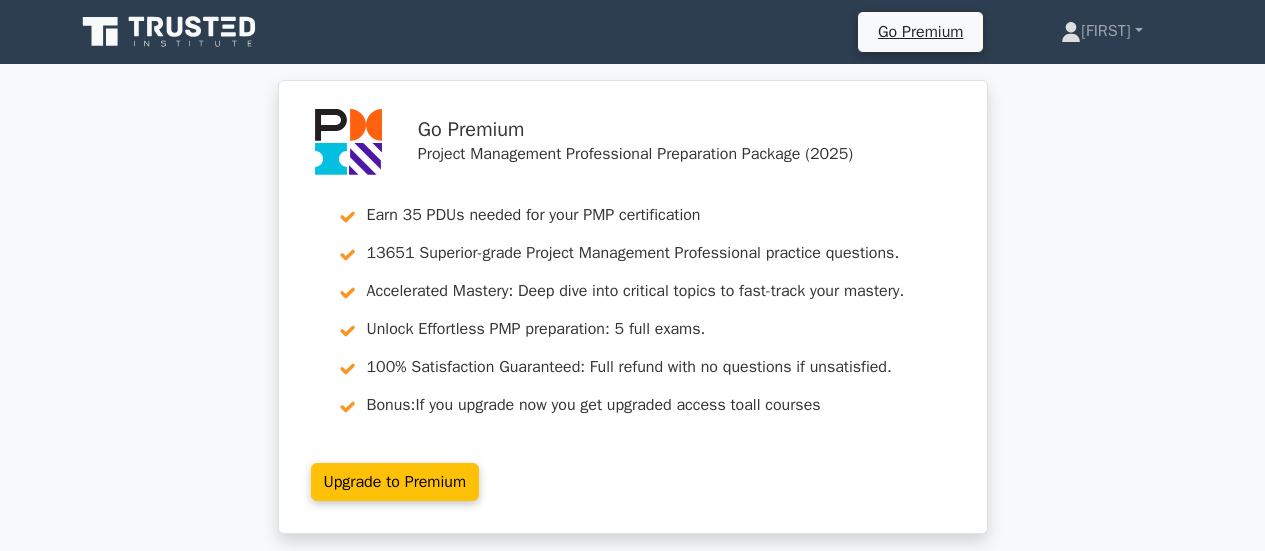 scroll, scrollTop: 0, scrollLeft: 0, axis: both 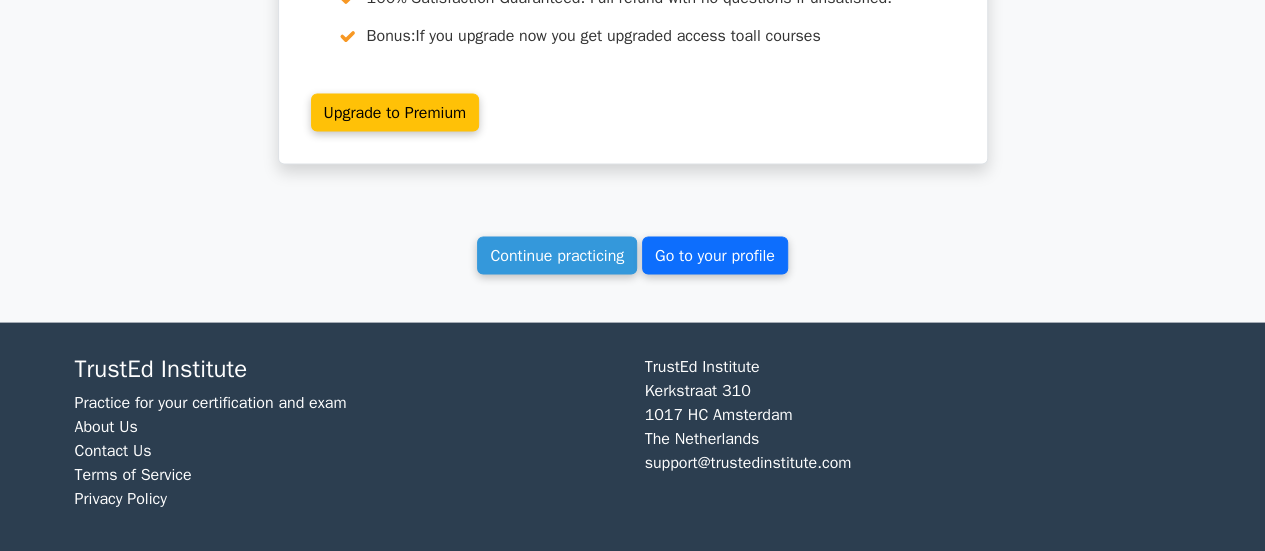 click on "Go to your profile" at bounding box center [715, 256] 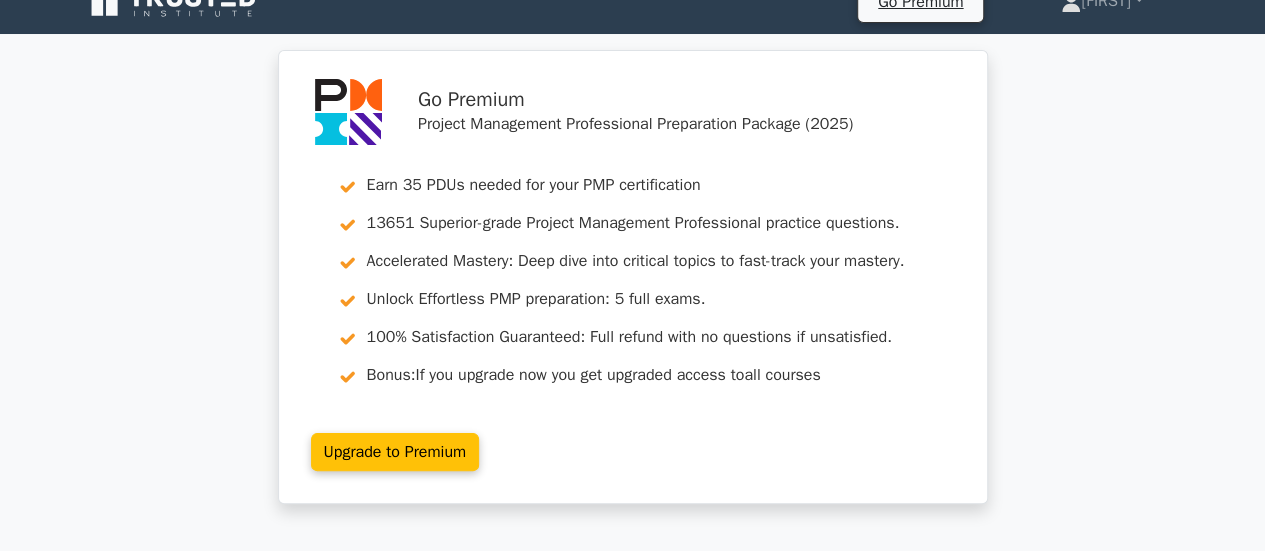 scroll, scrollTop: 0, scrollLeft: 0, axis: both 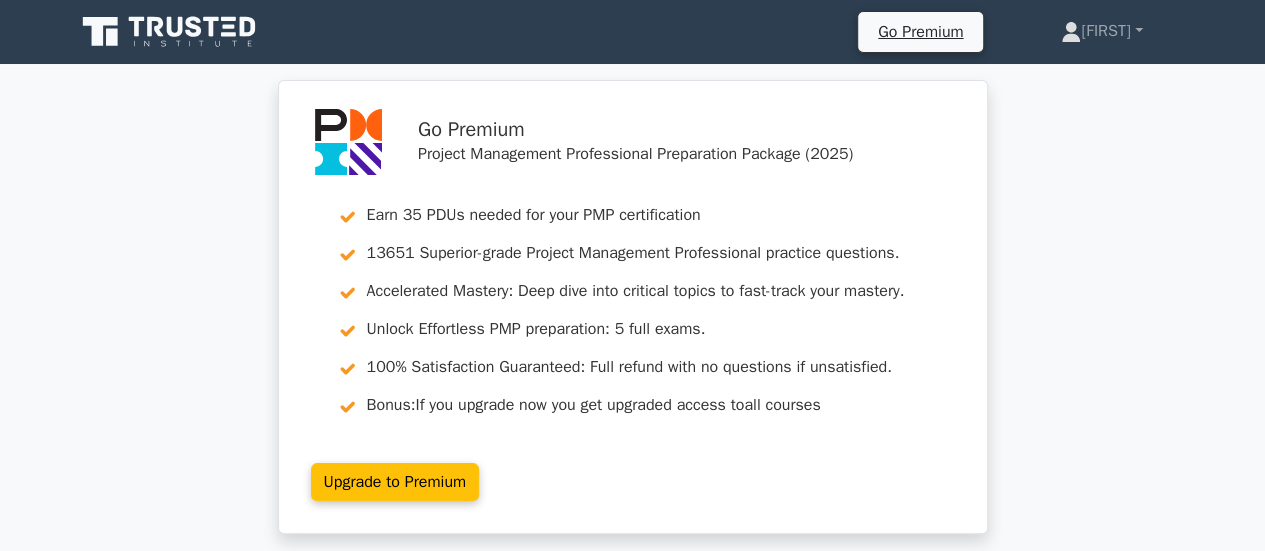 click 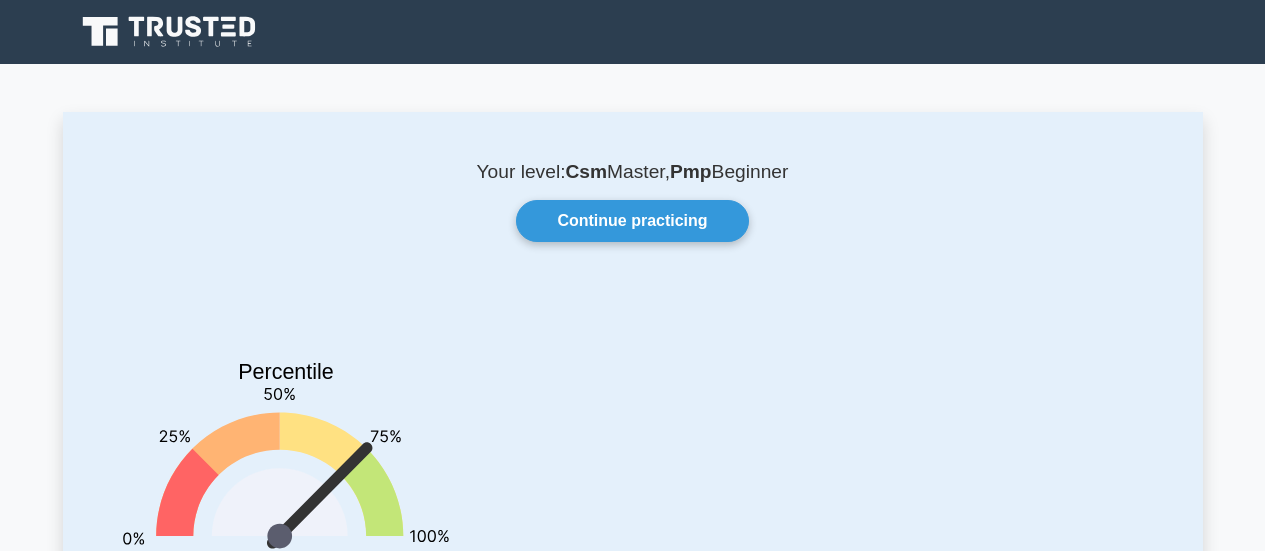 scroll, scrollTop: 0, scrollLeft: 0, axis: both 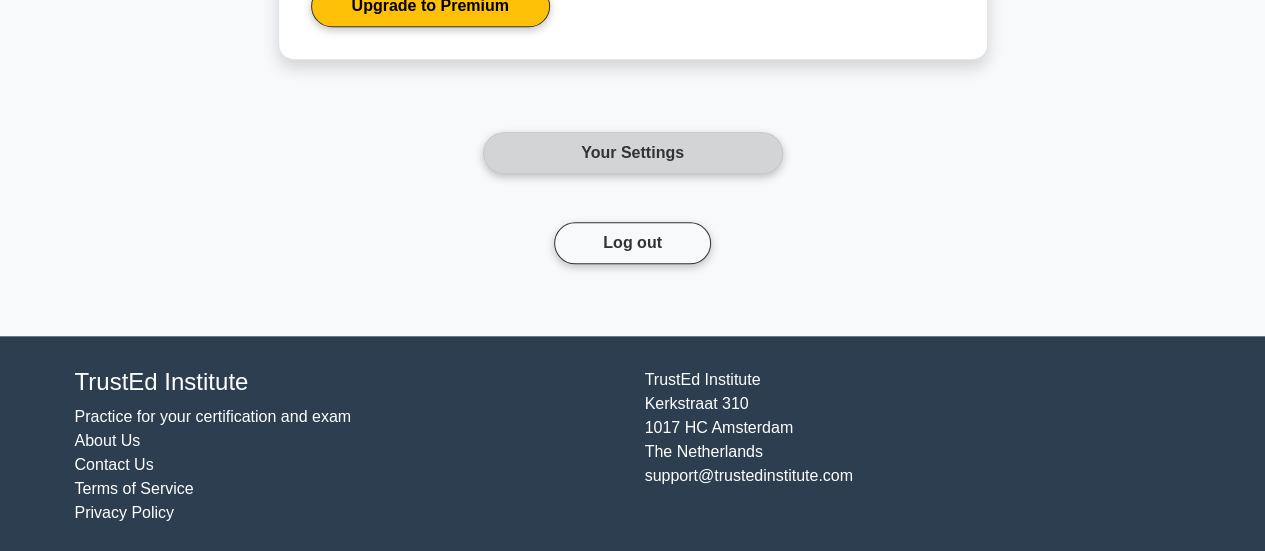 click on "Your Settings" at bounding box center [633, 153] 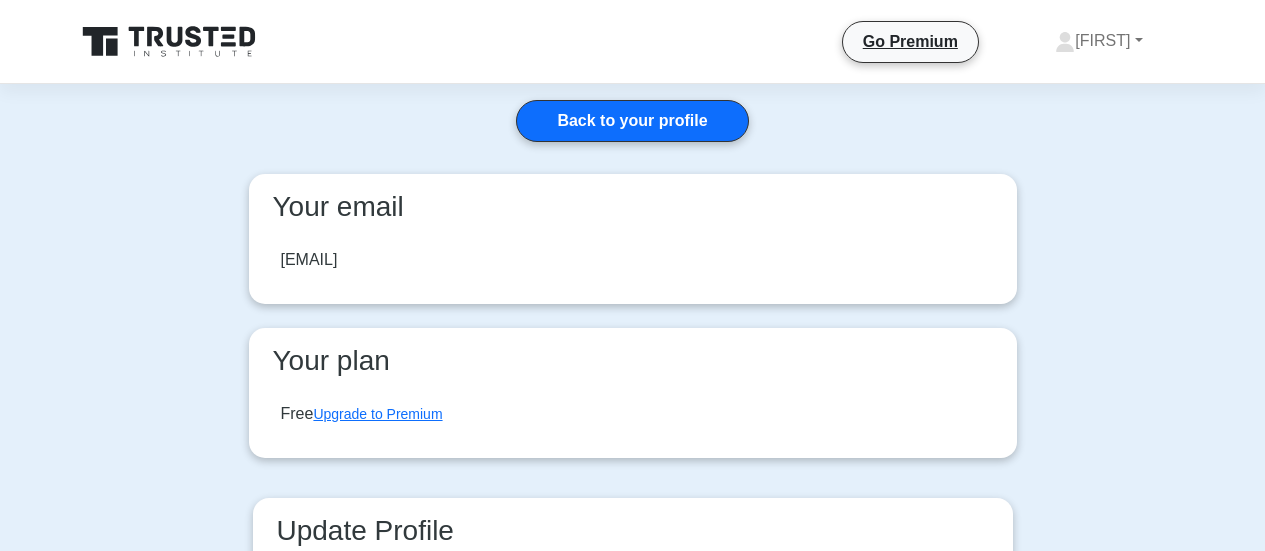 scroll, scrollTop: 0, scrollLeft: 0, axis: both 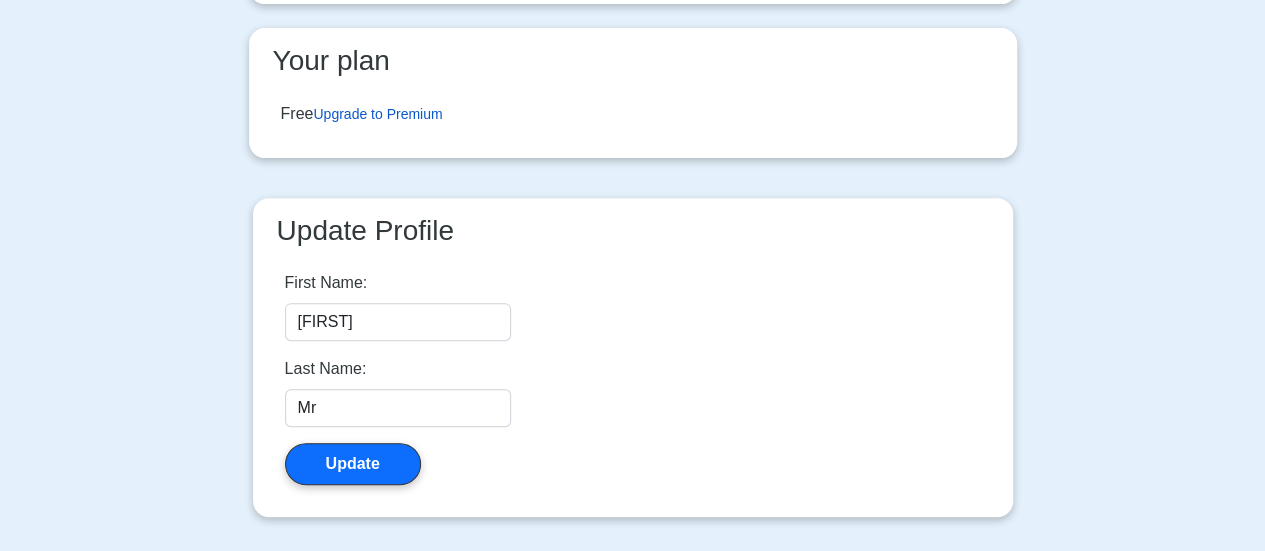 click on "Upgrade to Premium" at bounding box center [377, 114] 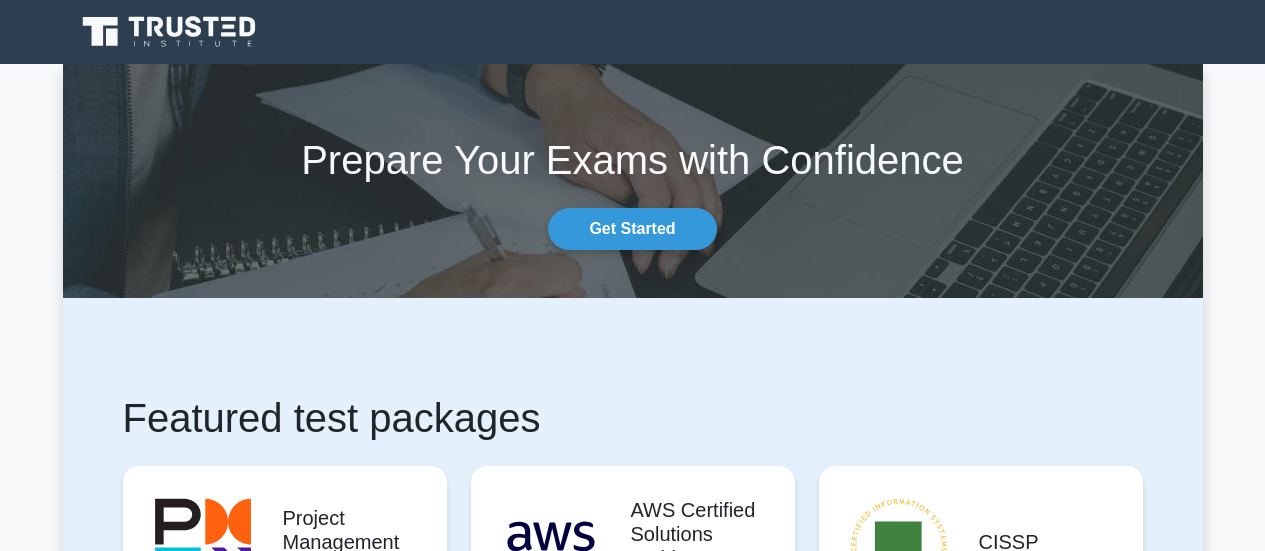scroll, scrollTop: 0, scrollLeft: 0, axis: both 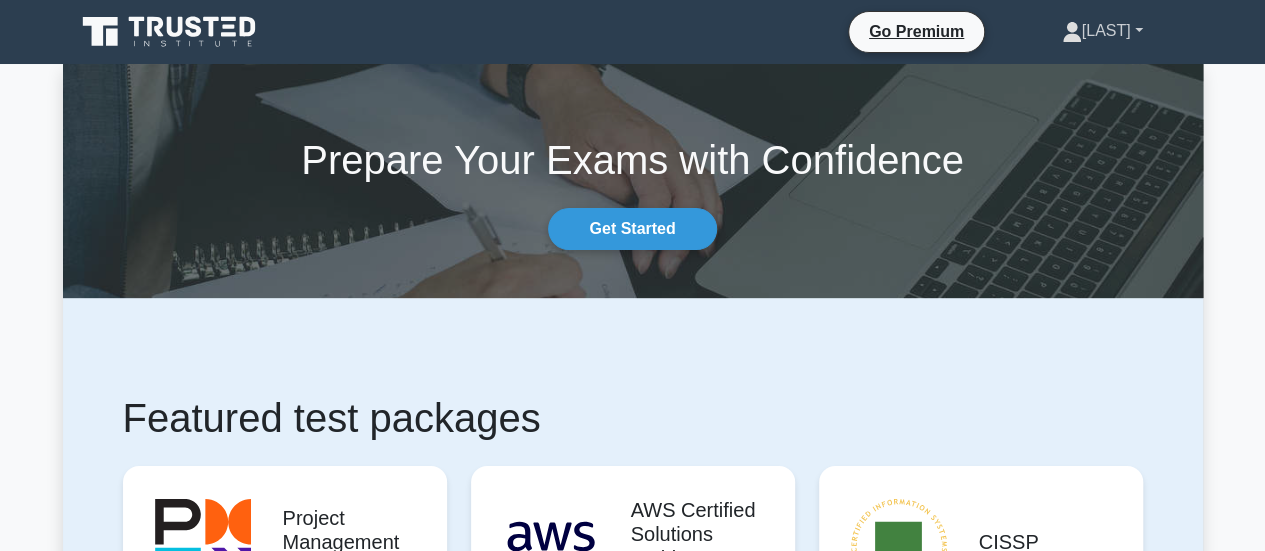 click on "[LAST]" at bounding box center [1102, 31] 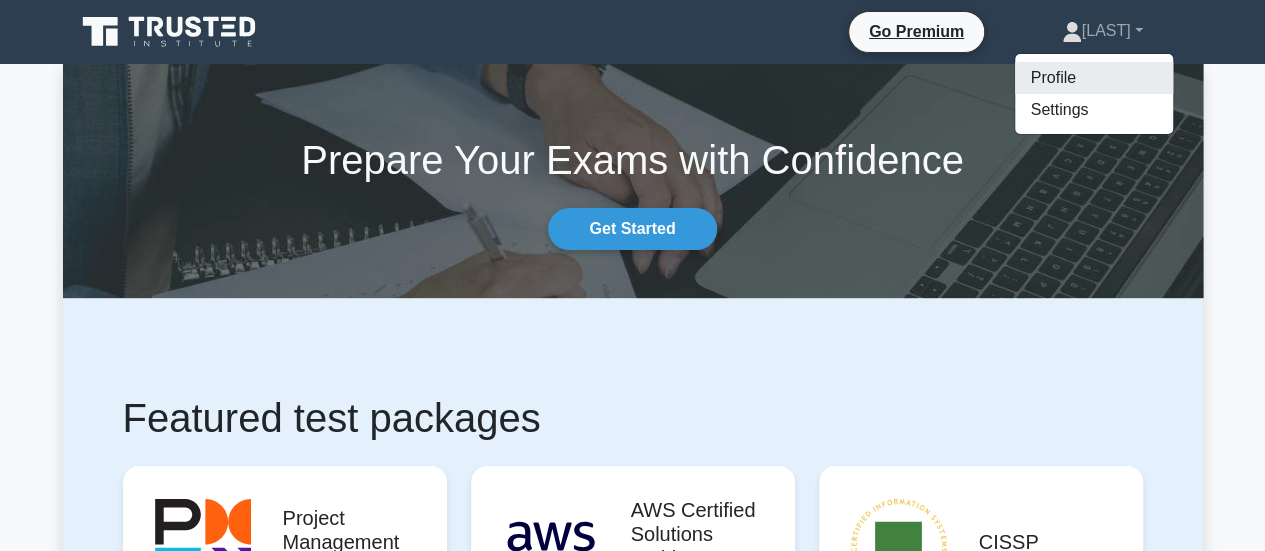 click on "Profile" at bounding box center (1094, 78) 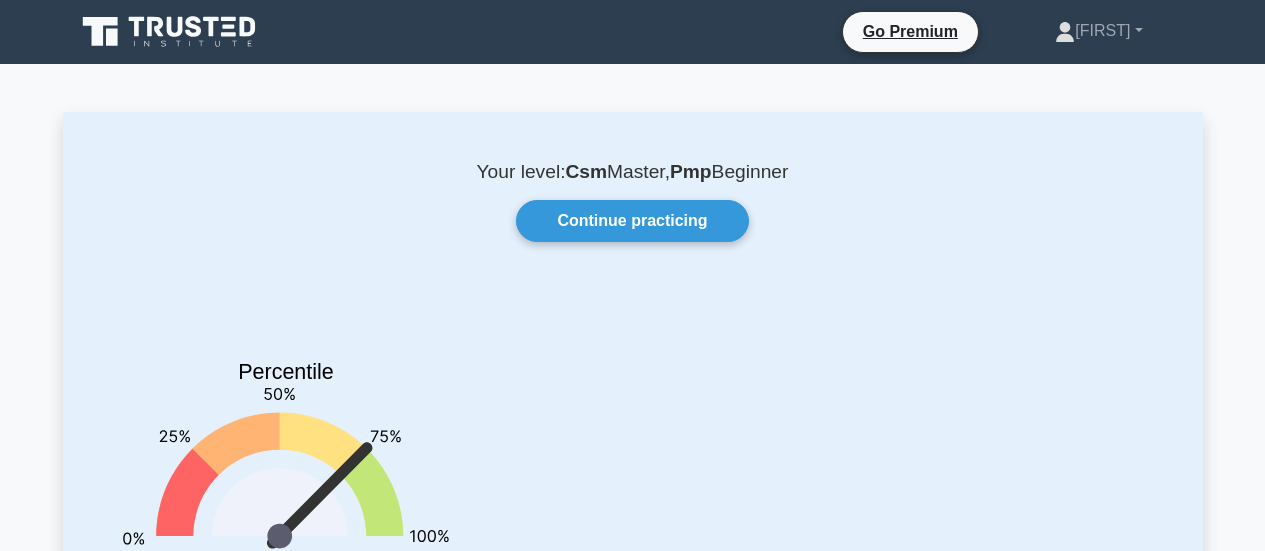 scroll, scrollTop: 0, scrollLeft: 0, axis: both 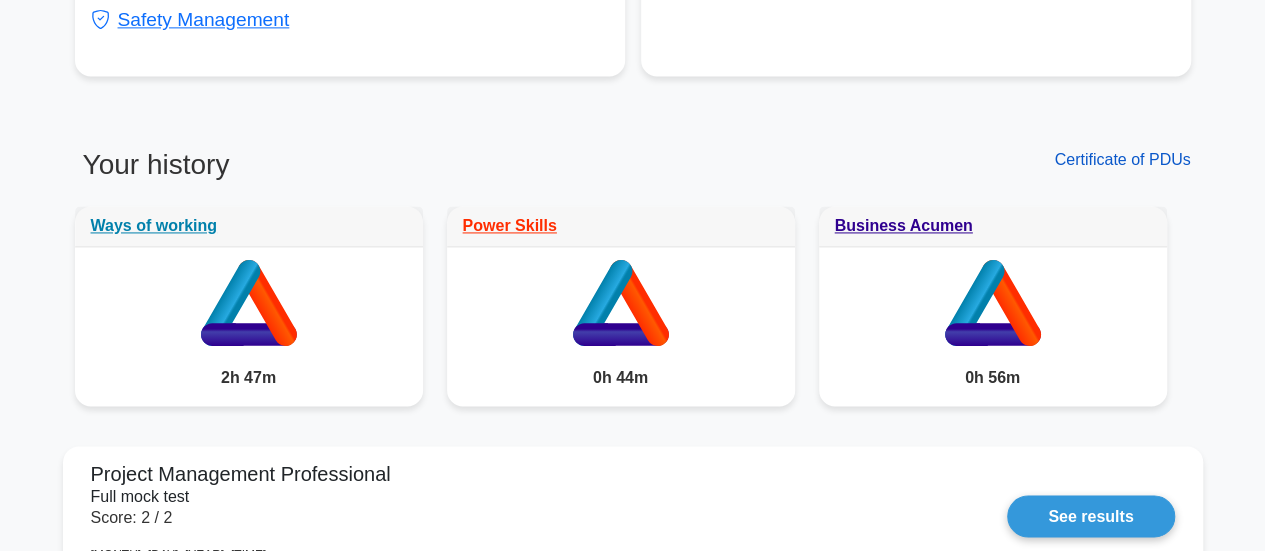 click on "Certificate of PDUs" at bounding box center (1122, 159) 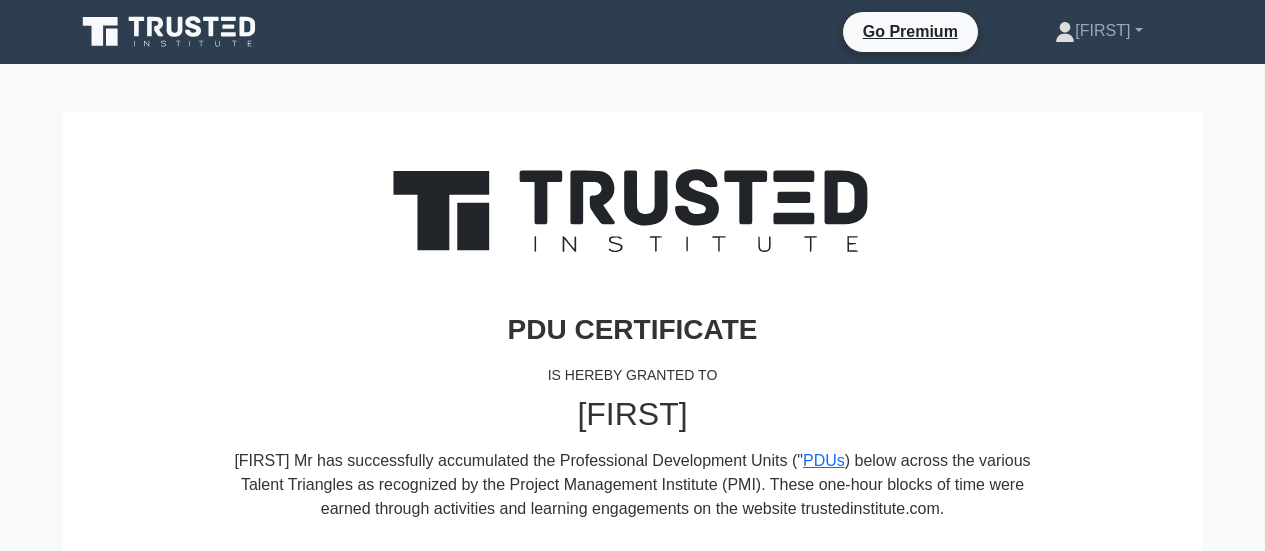 scroll, scrollTop: 0, scrollLeft: 0, axis: both 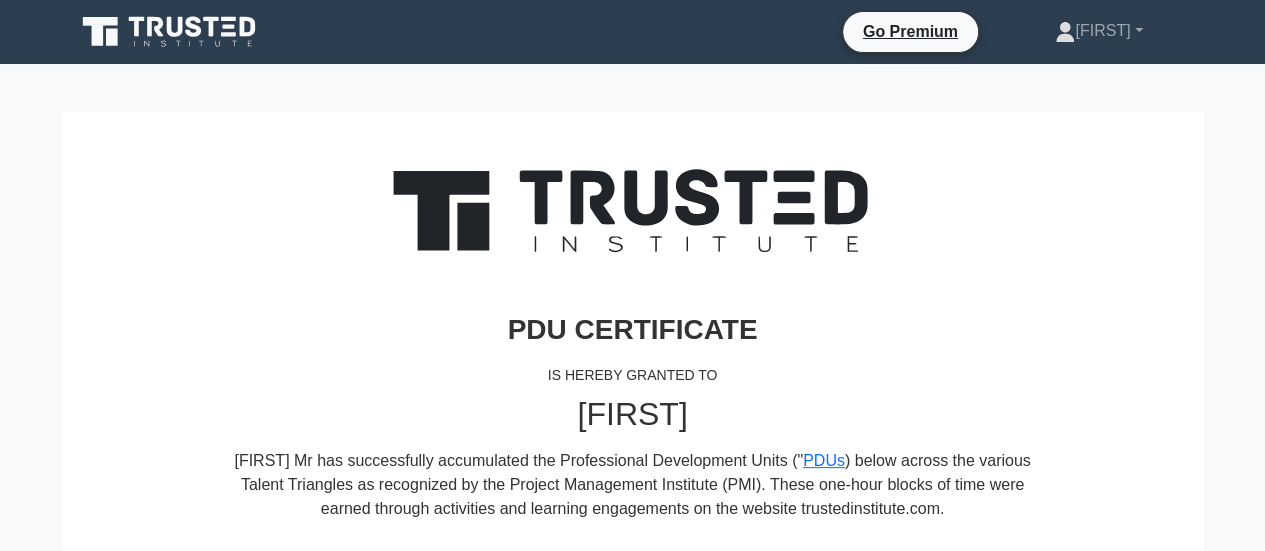 click 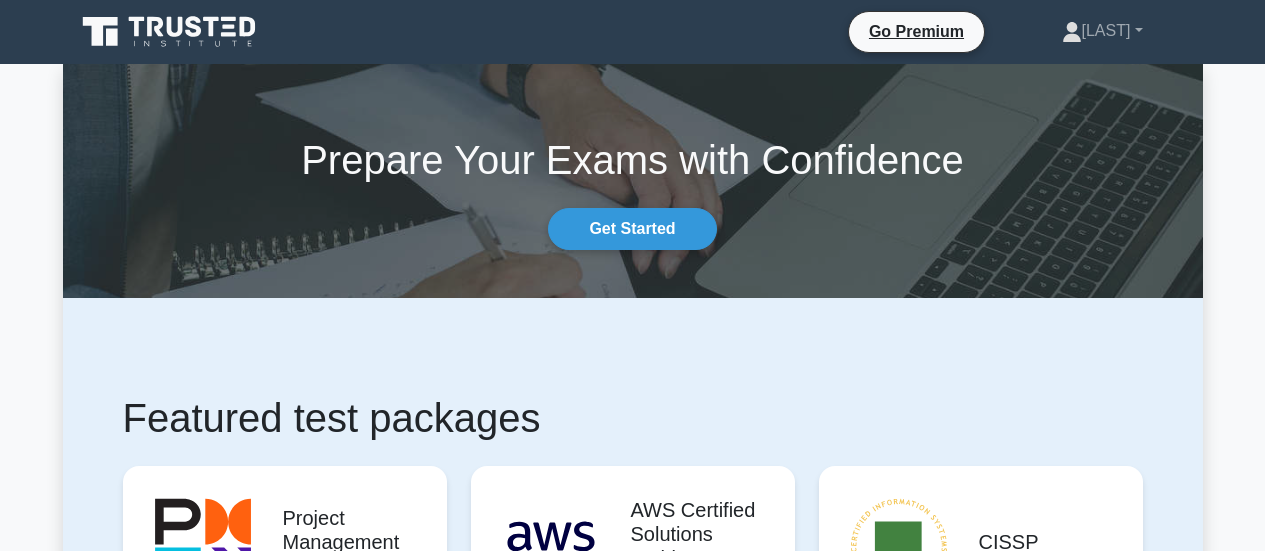 scroll, scrollTop: 0, scrollLeft: 0, axis: both 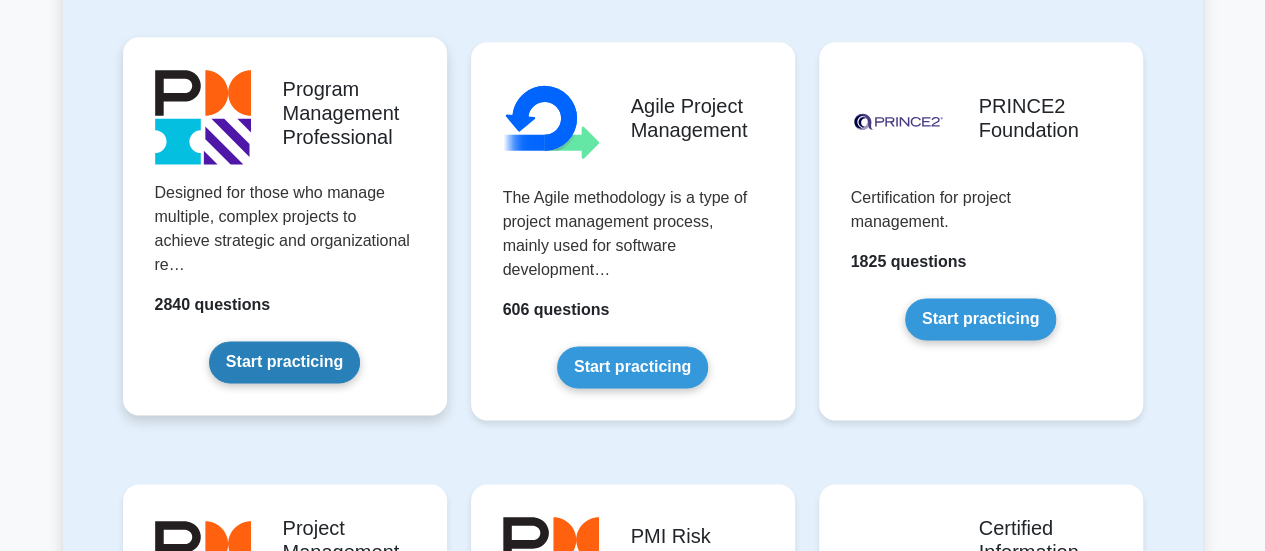 click on "Start practicing" at bounding box center (284, 362) 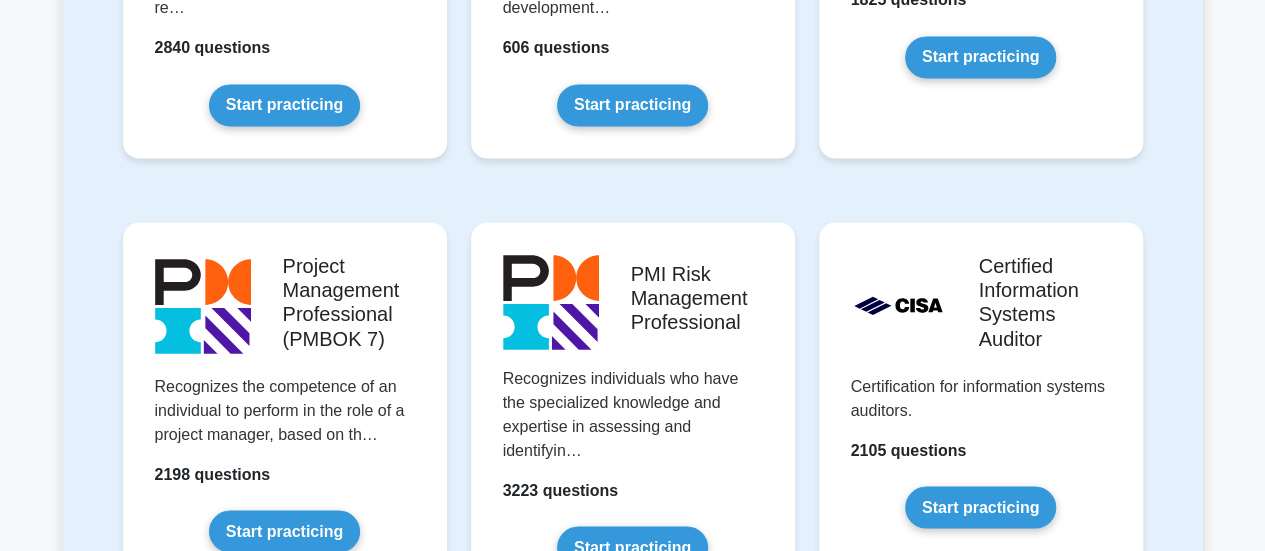 scroll, scrollTop: 1600, scrollLeft: 0, axis: vertical 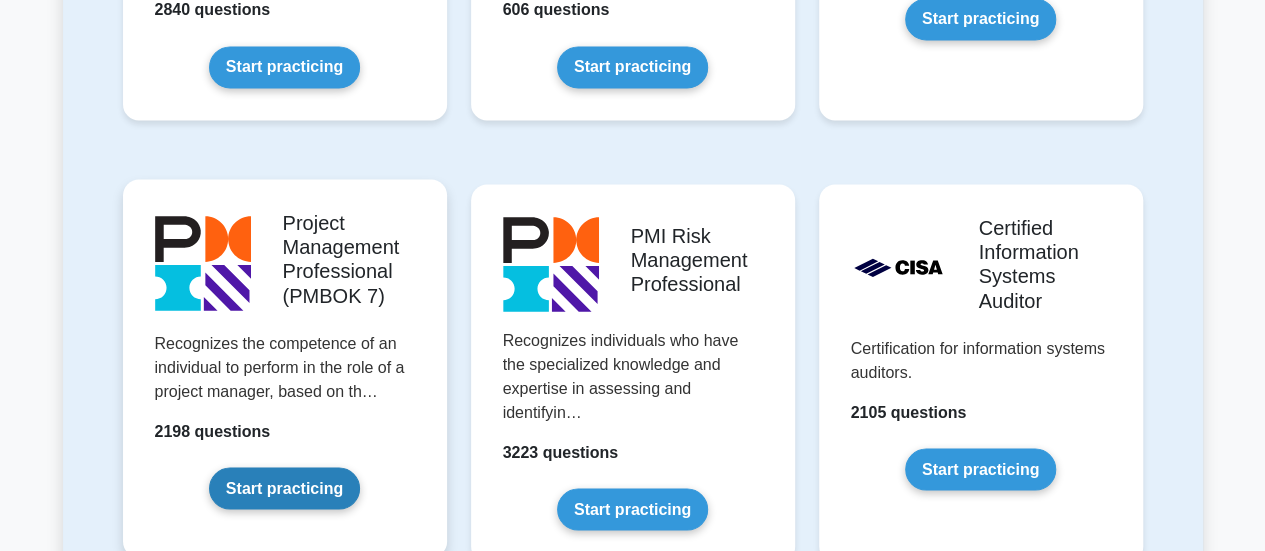 click on "Start practicing" at bounding box center [284, 488] 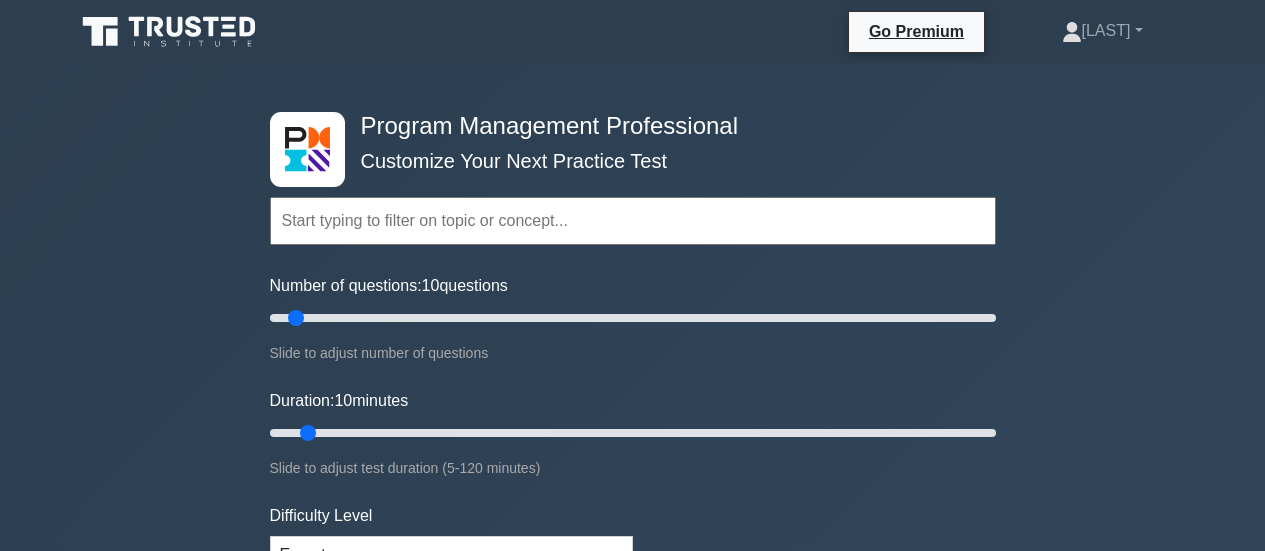 scroll, scrollTop: 0, scrollLeft: 0, axis: both 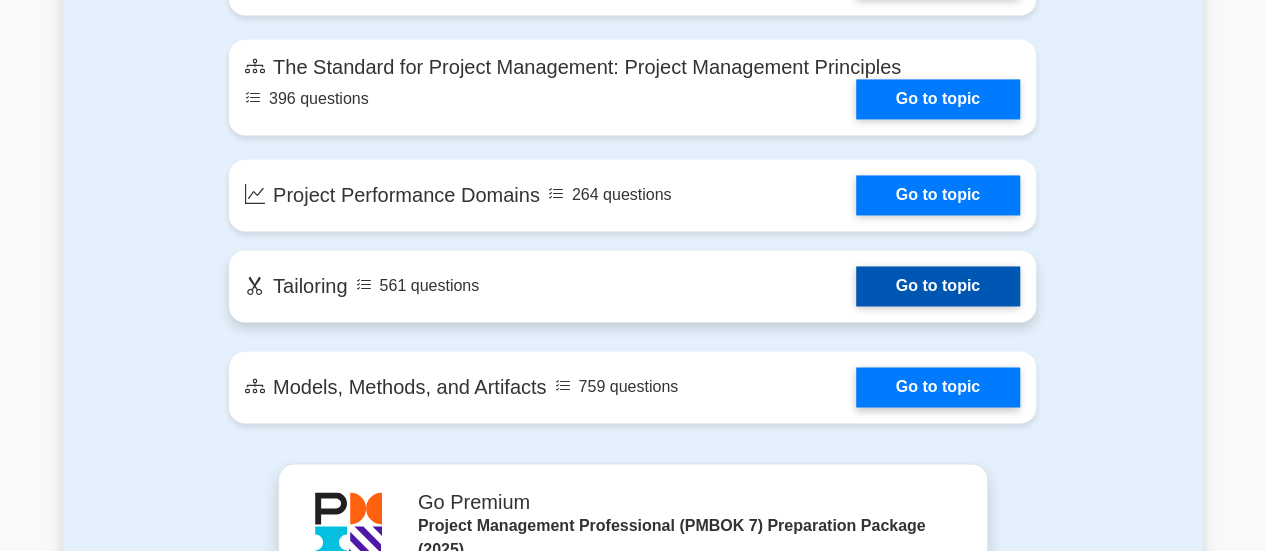 click on "Go to topic" at bounding box center (938, 286) 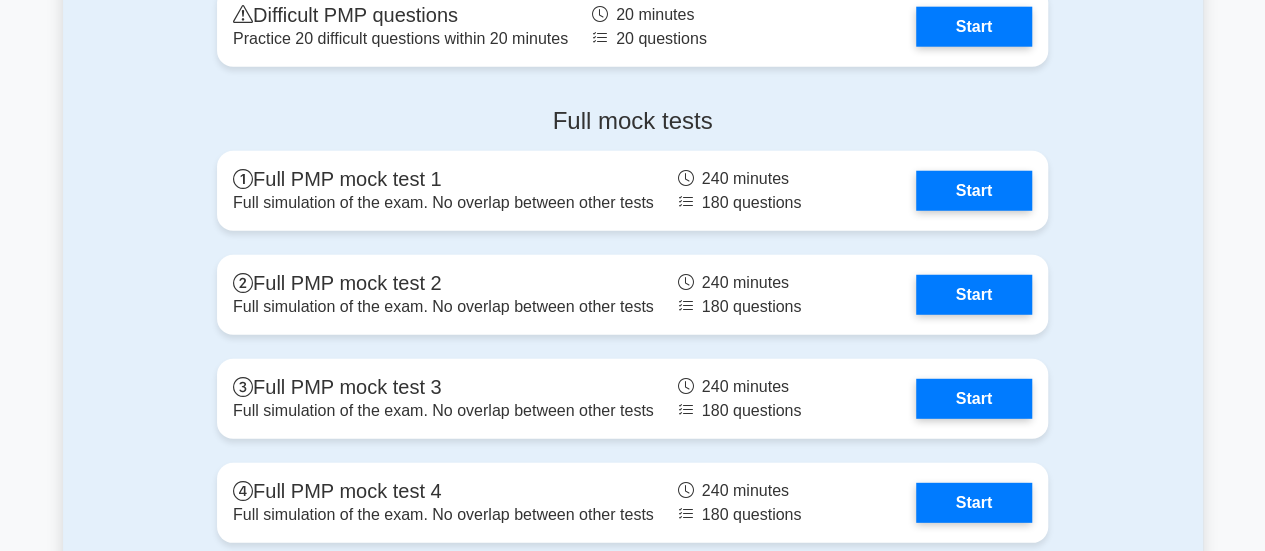 scroll, scrollTop: 2600, scrollLeft: 0, axis: vertical 